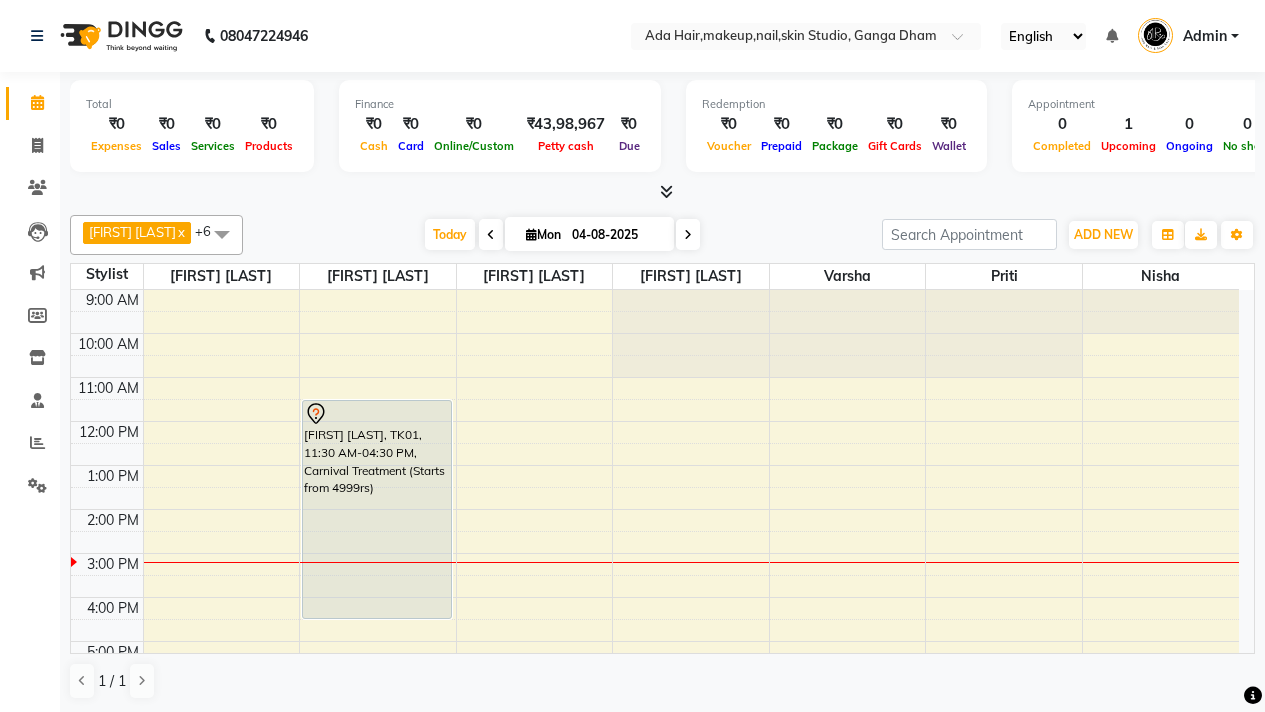 scroll, scrollTop: 0, scrollLeft: 0, axis: both 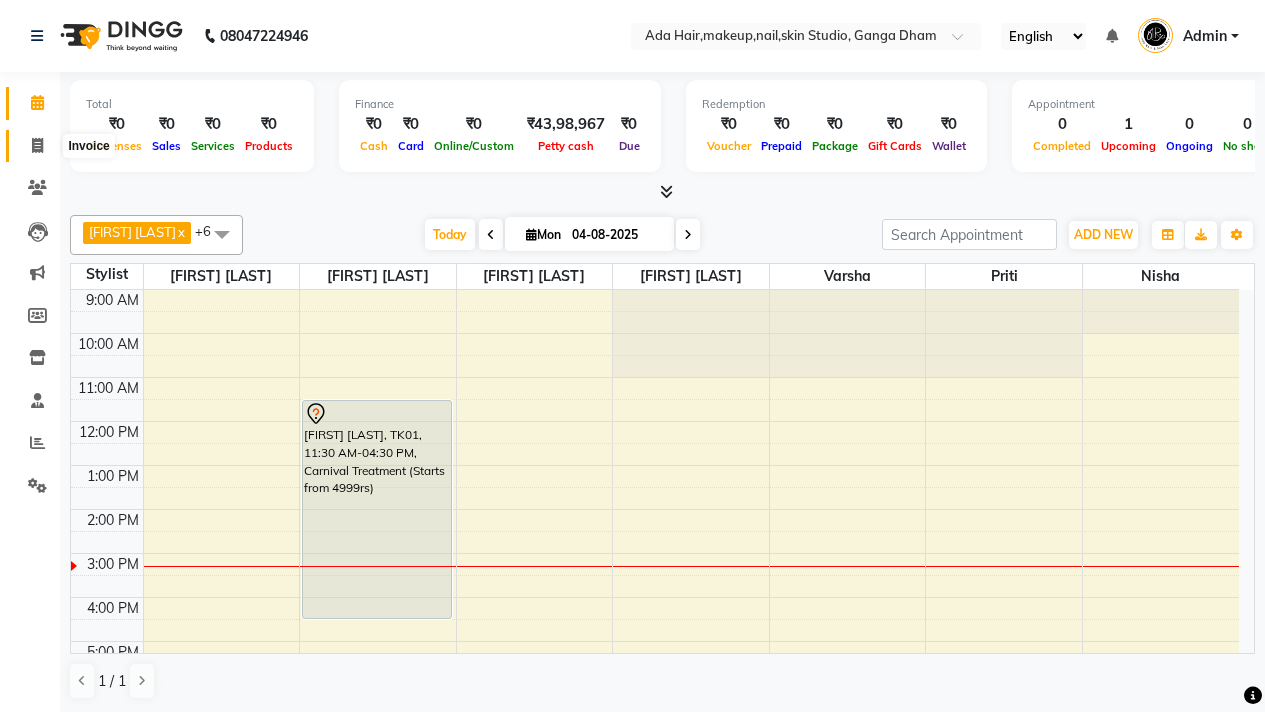 click 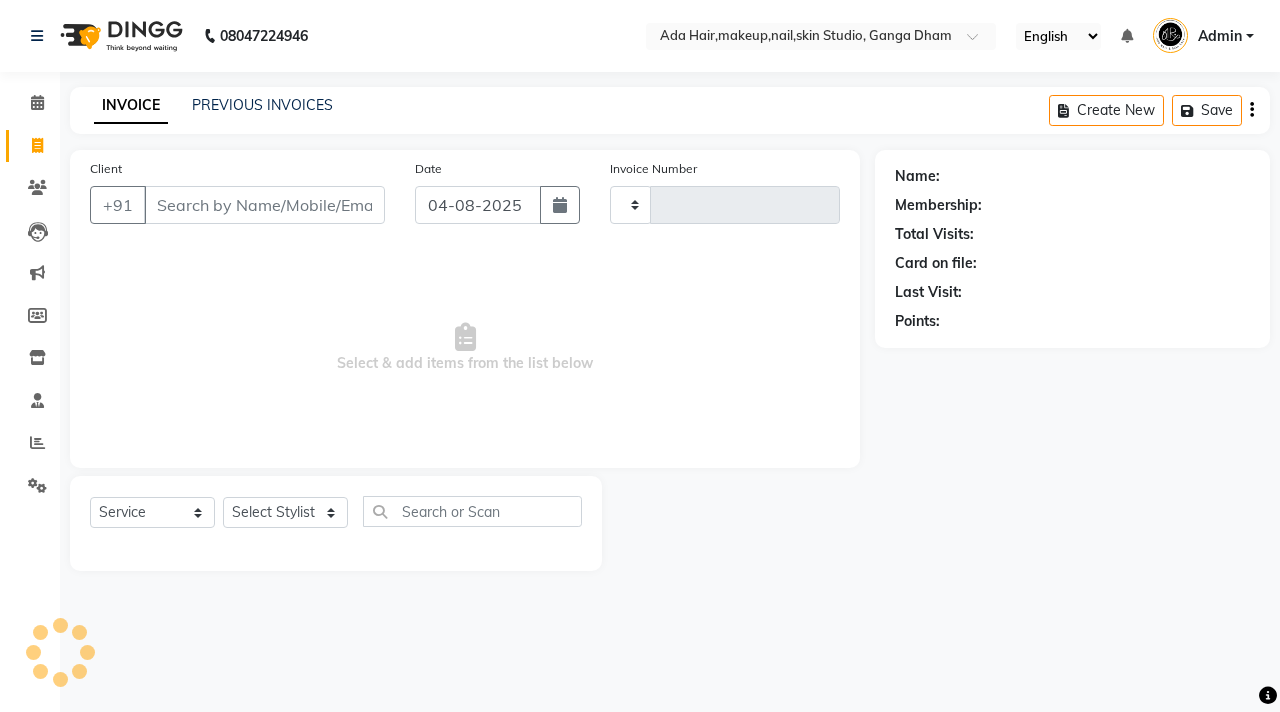 type on "0398" 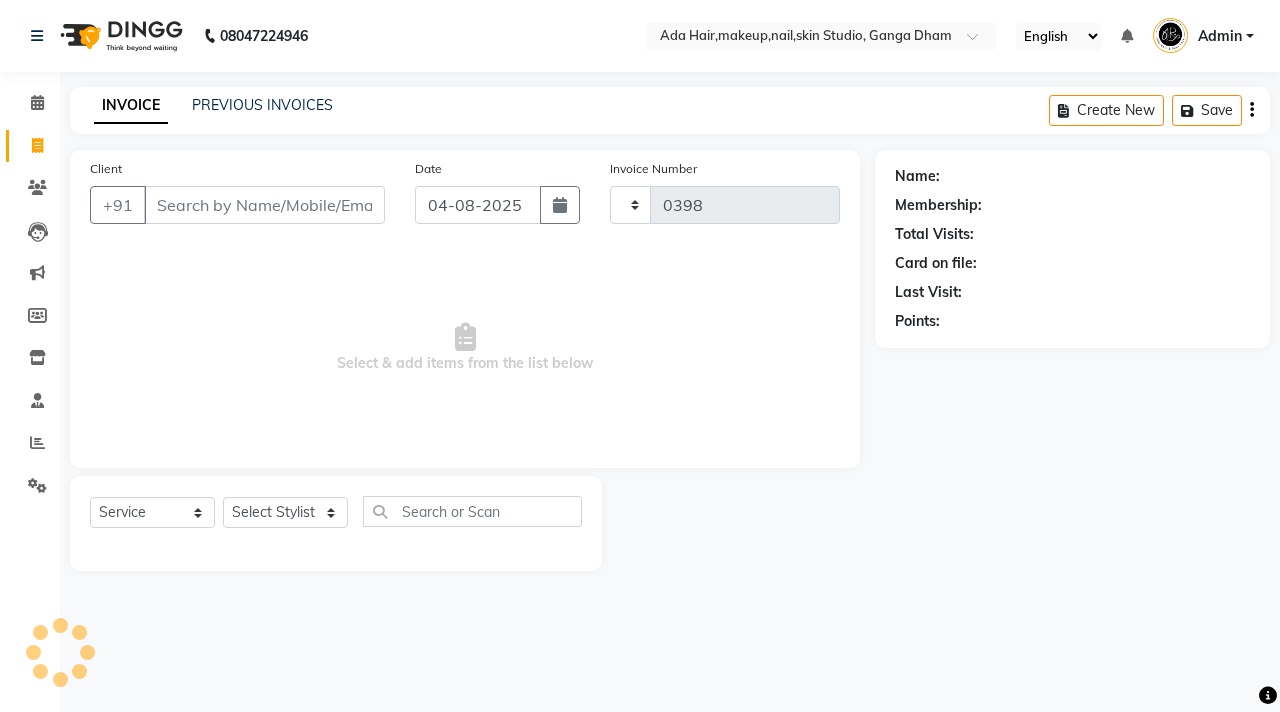 select on "748" 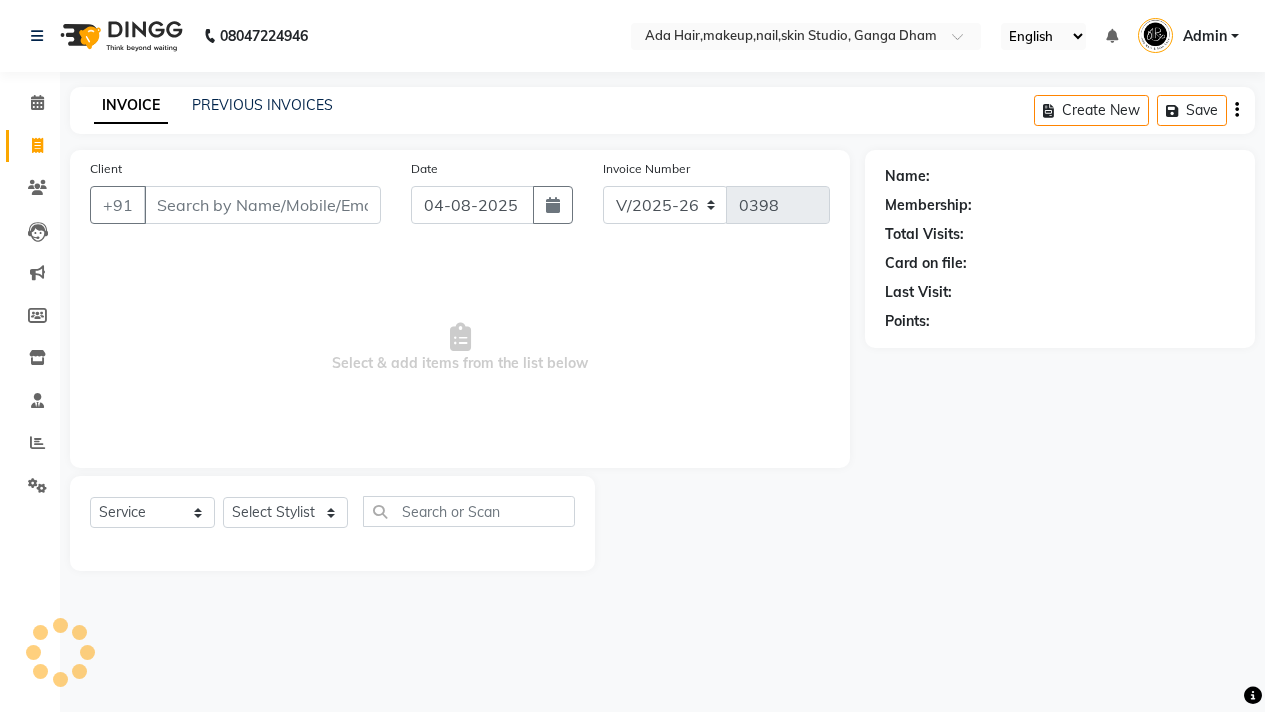 select on "11917" 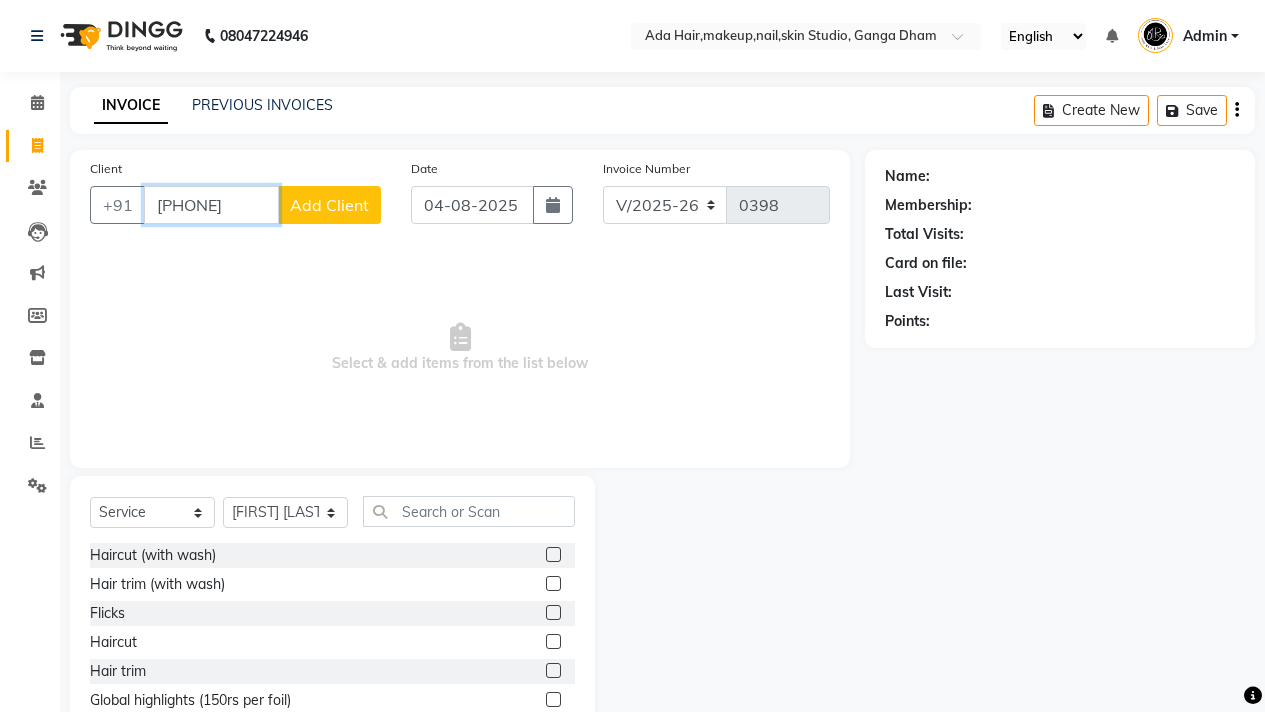 type on "[PHONE]" 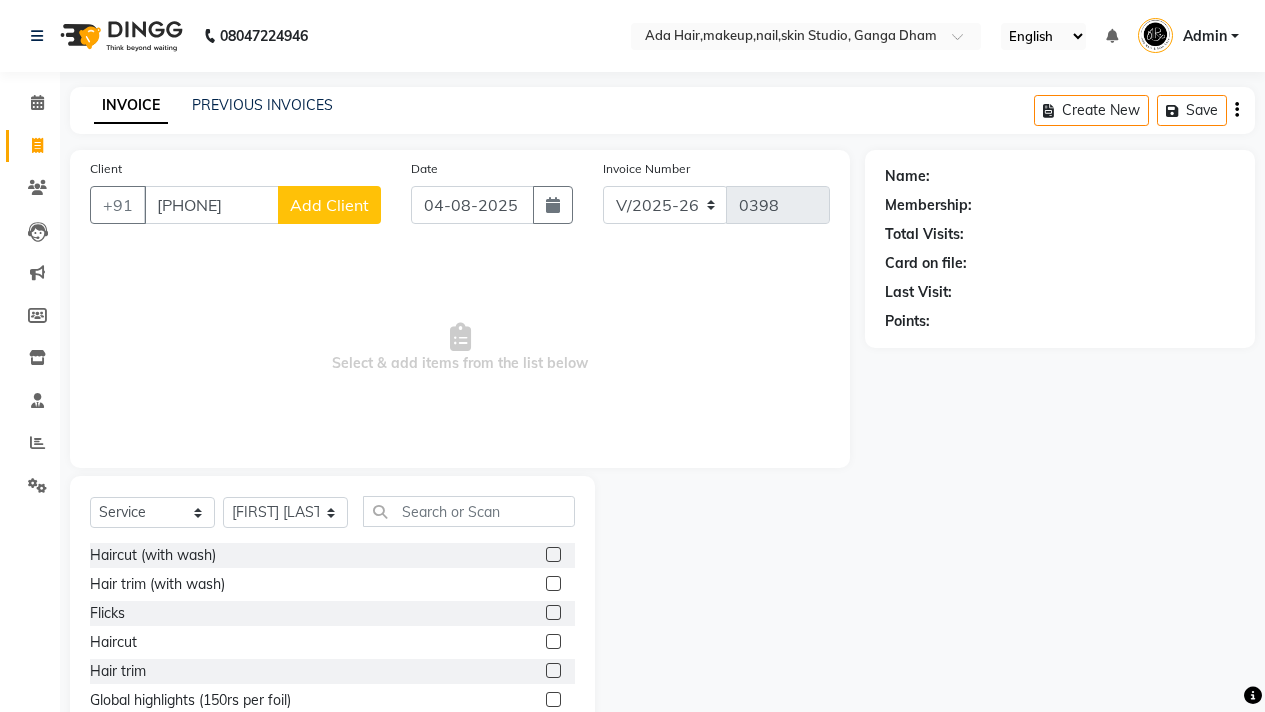 click on "Add Client" 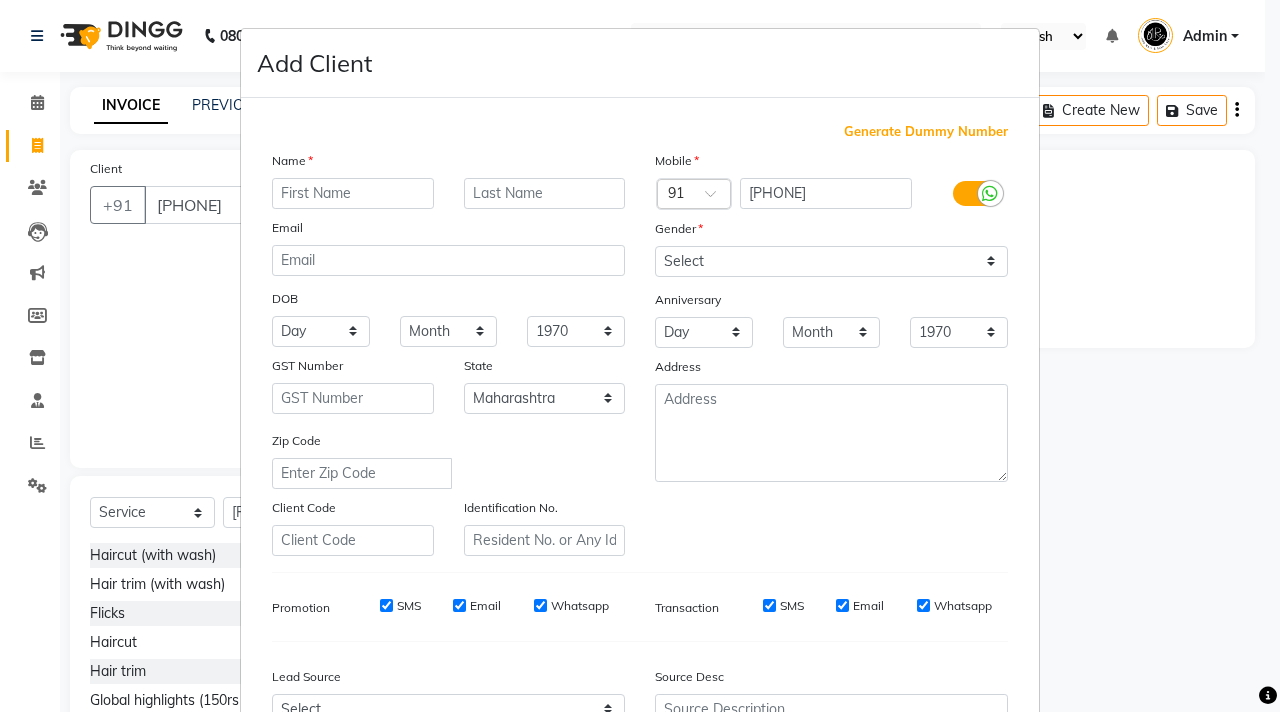 click at bounding box center (353, 193) 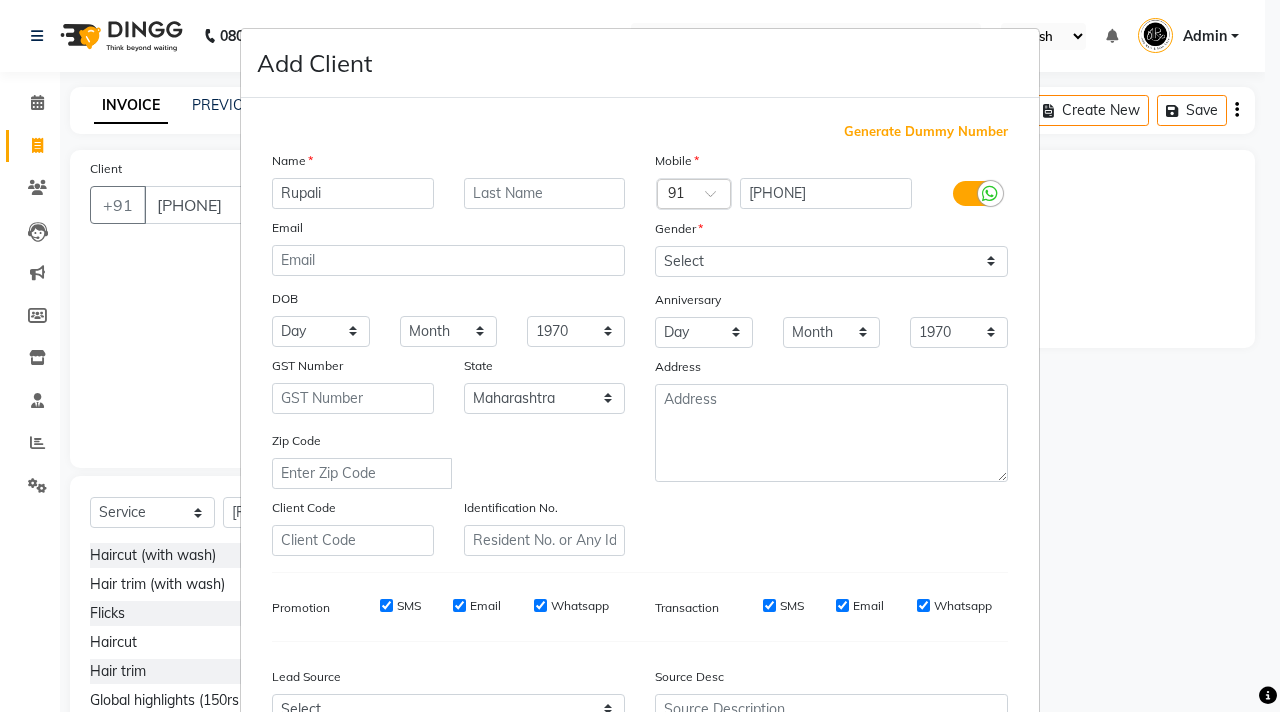 type on "Rupali" 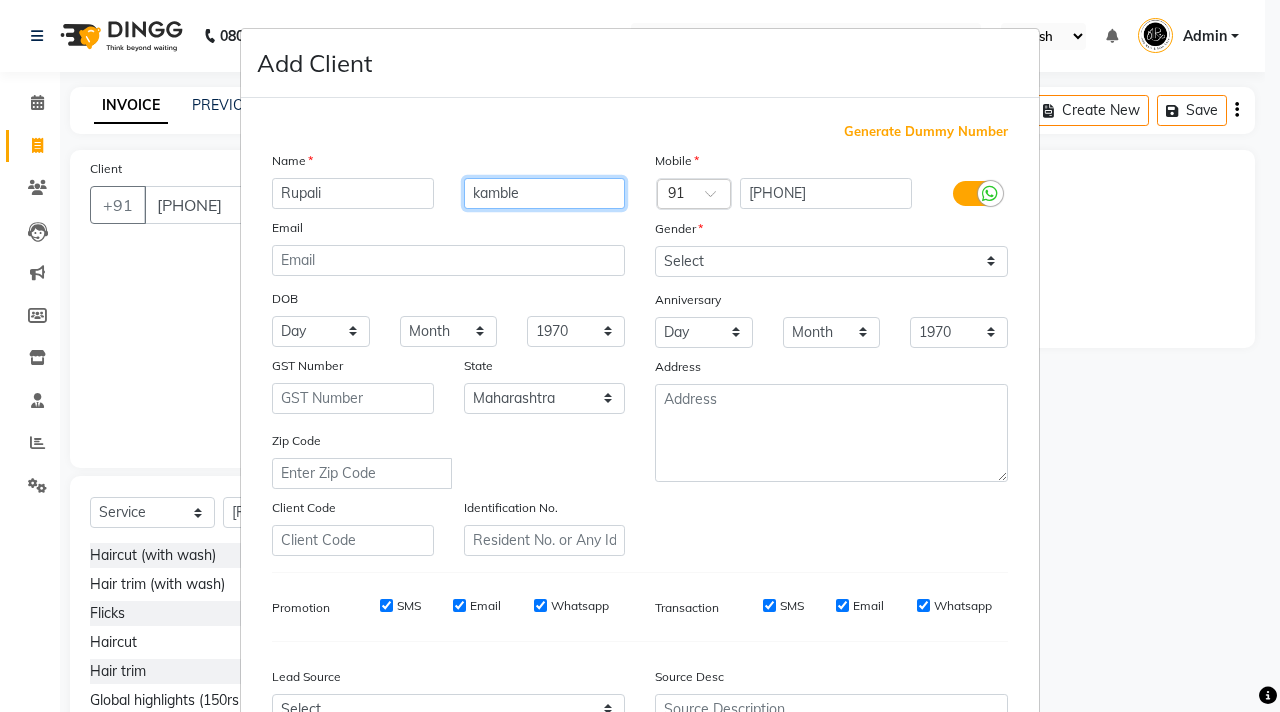 type on "kamble" 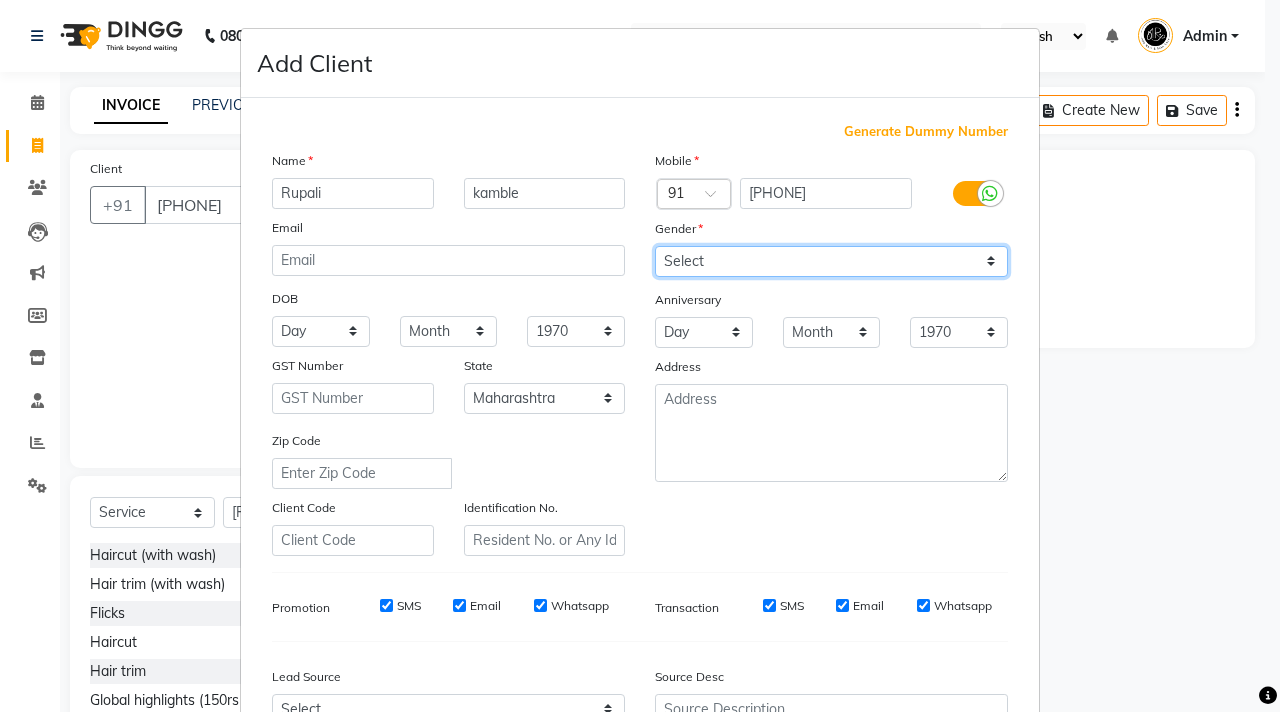 click on "Select Male Female Other Prefer Not To Say" at bounding box center [831, 261] 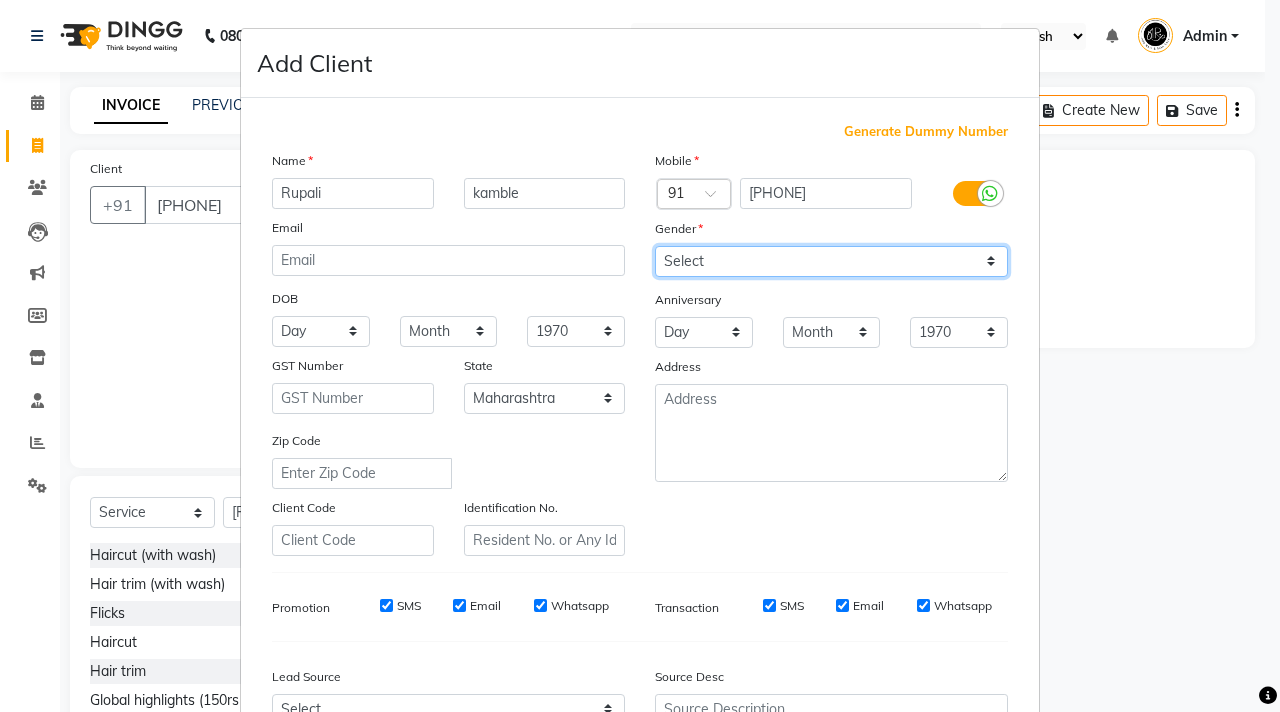 select on "female" 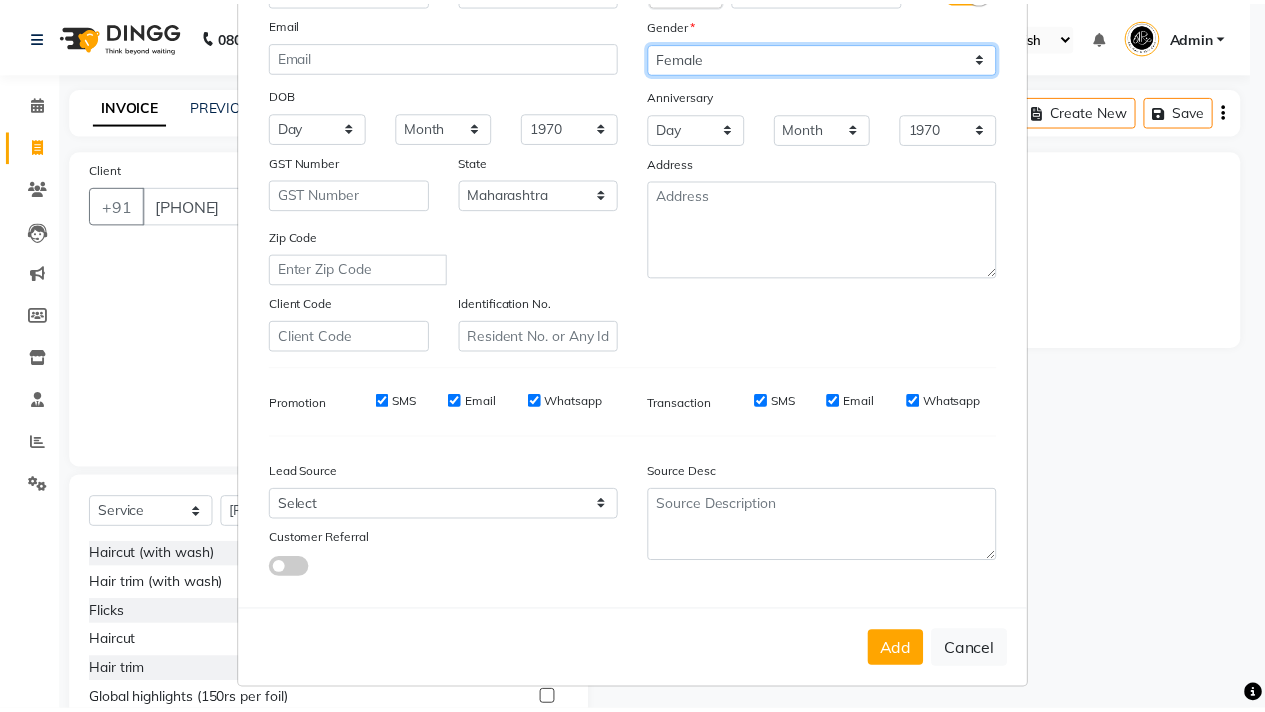 scroll, scrollTop: 210, scrollLeft: 0, axis: vertical 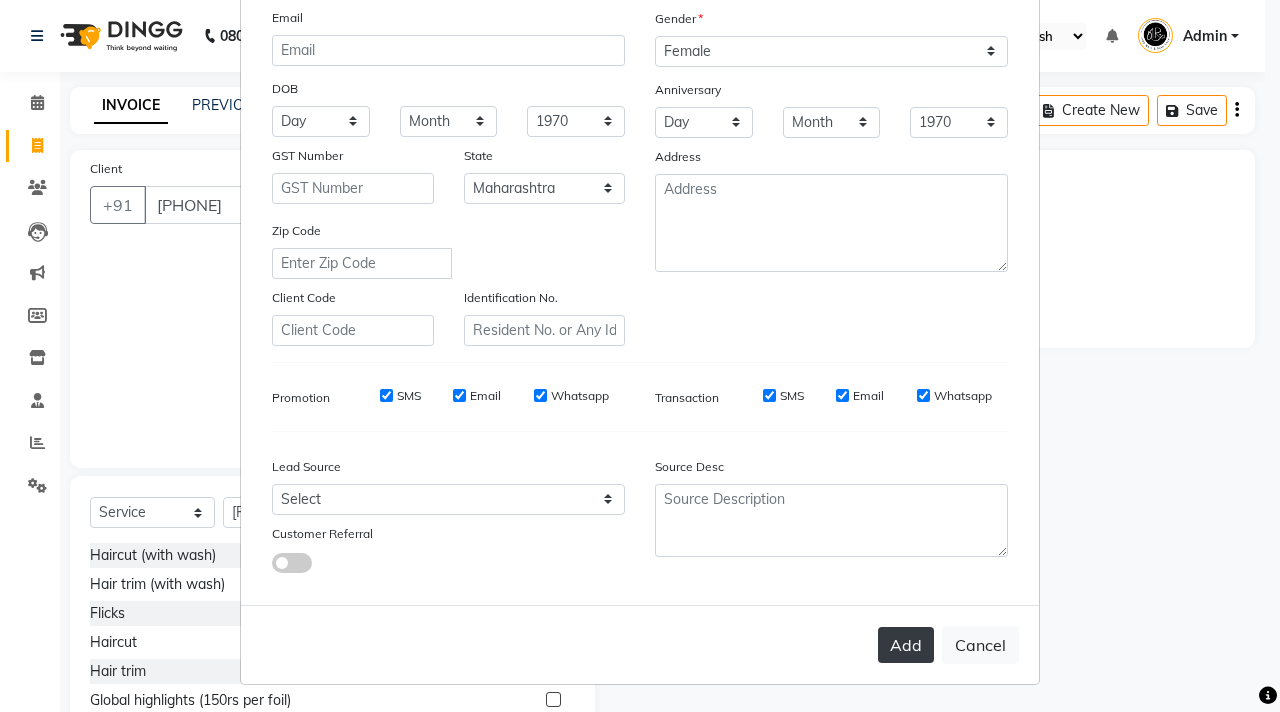 click on "Add" at bounding box center [906, 645] 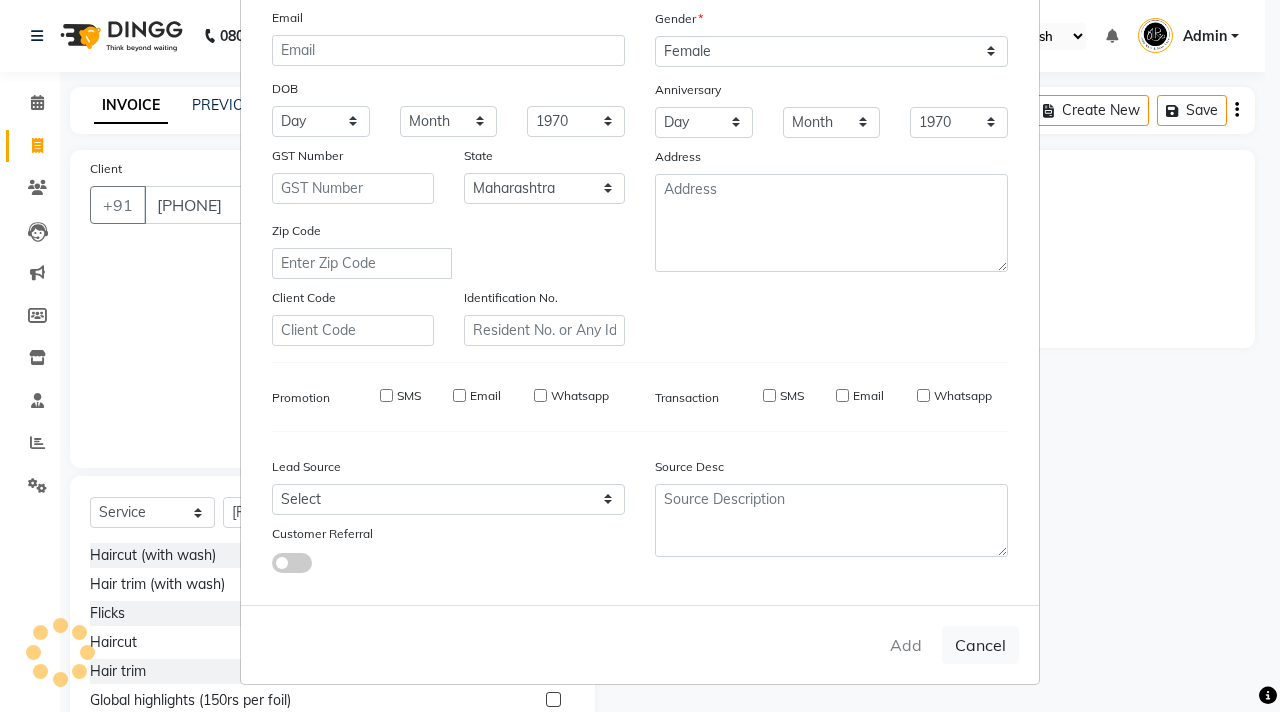 type 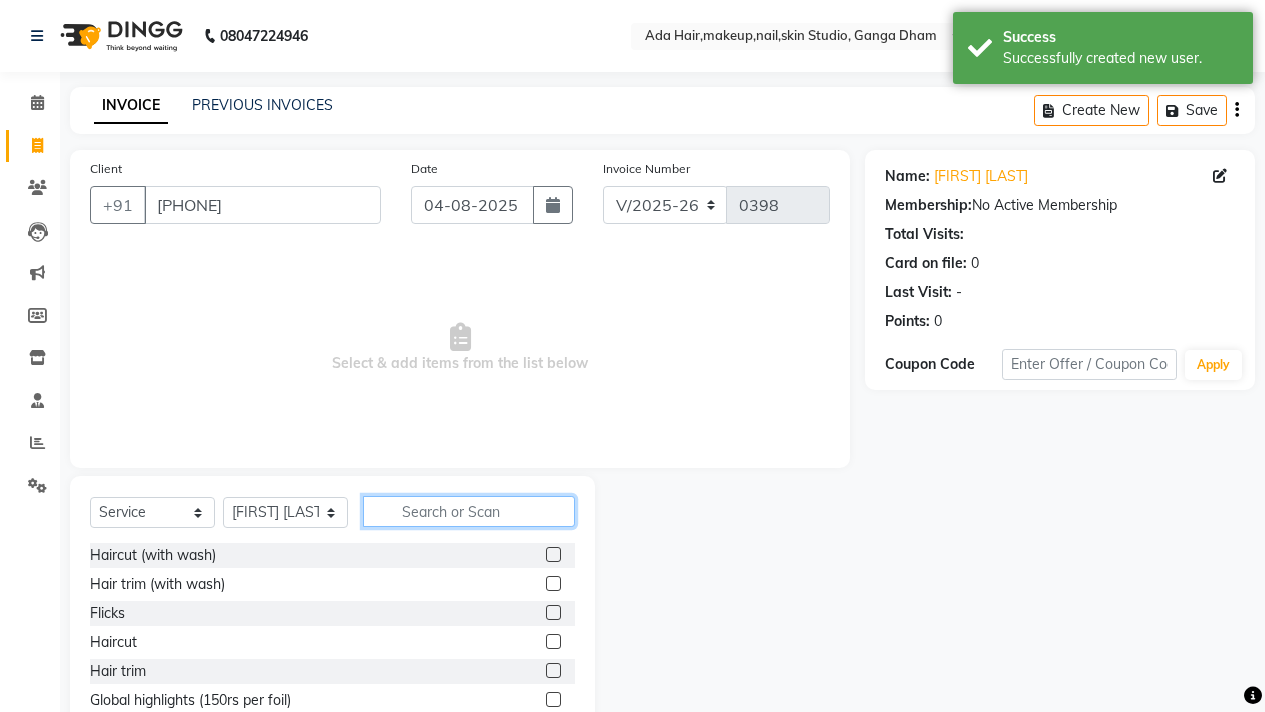 click 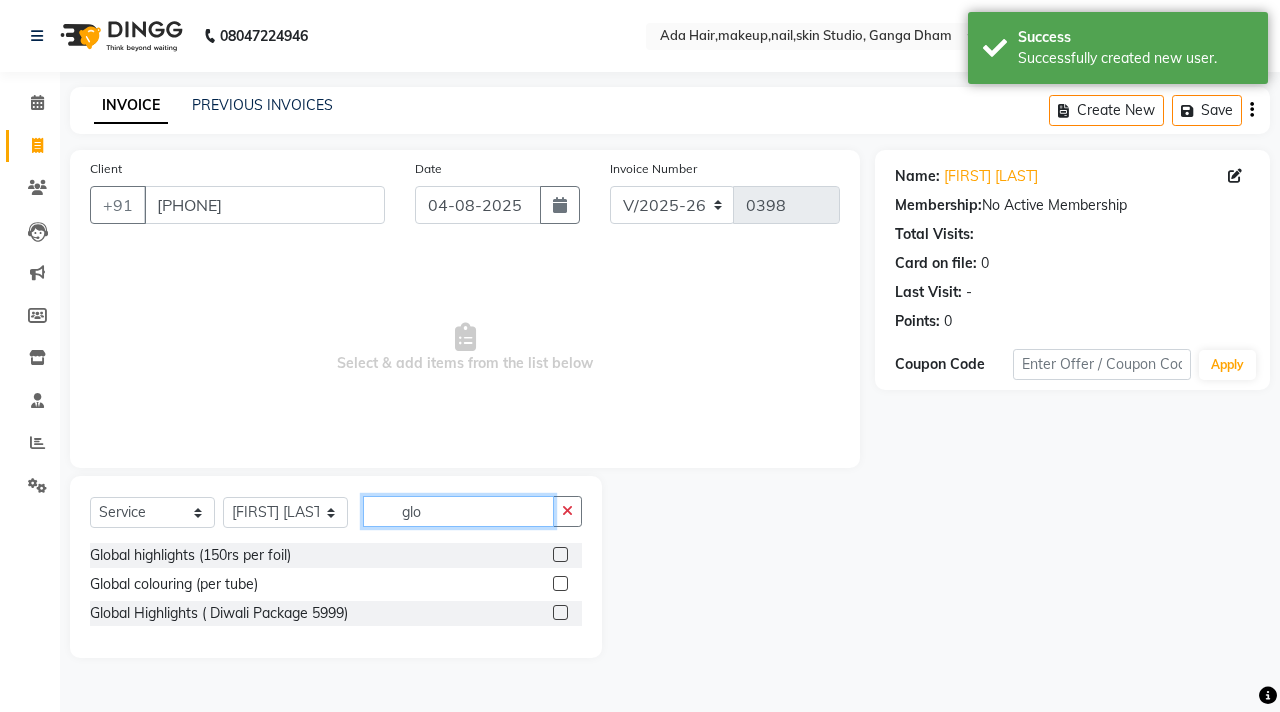 type on "glo" 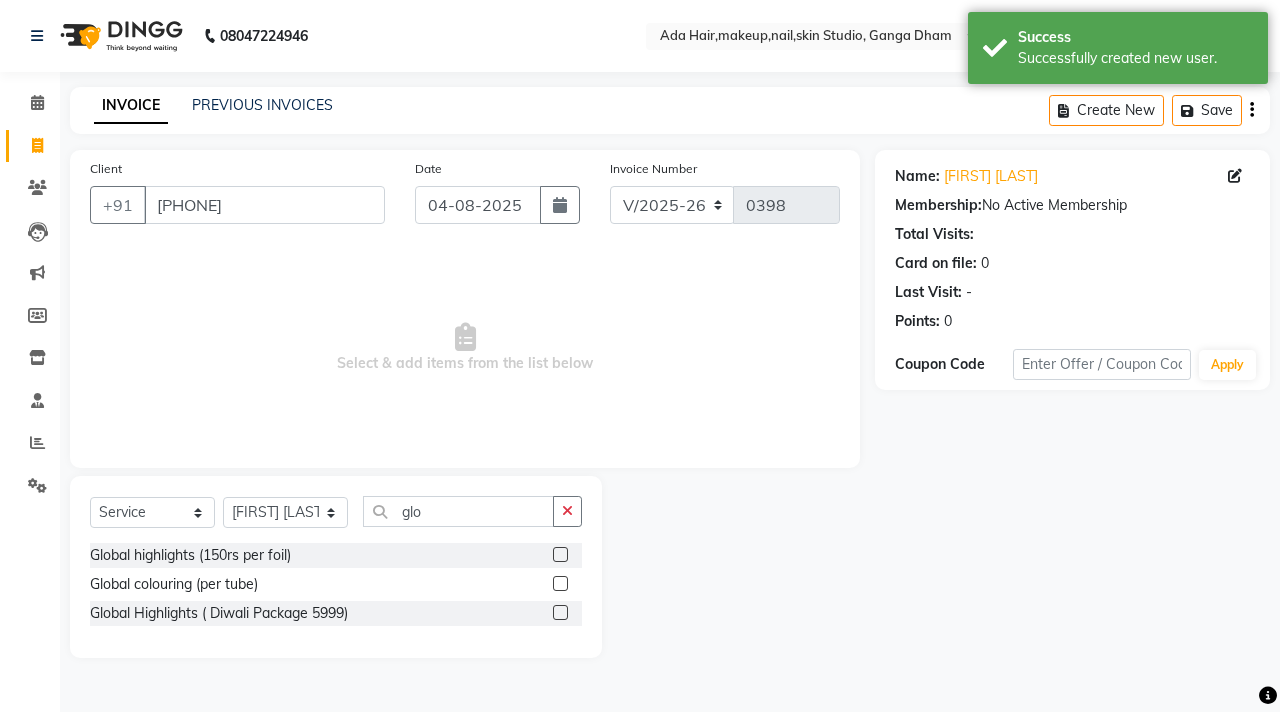 click 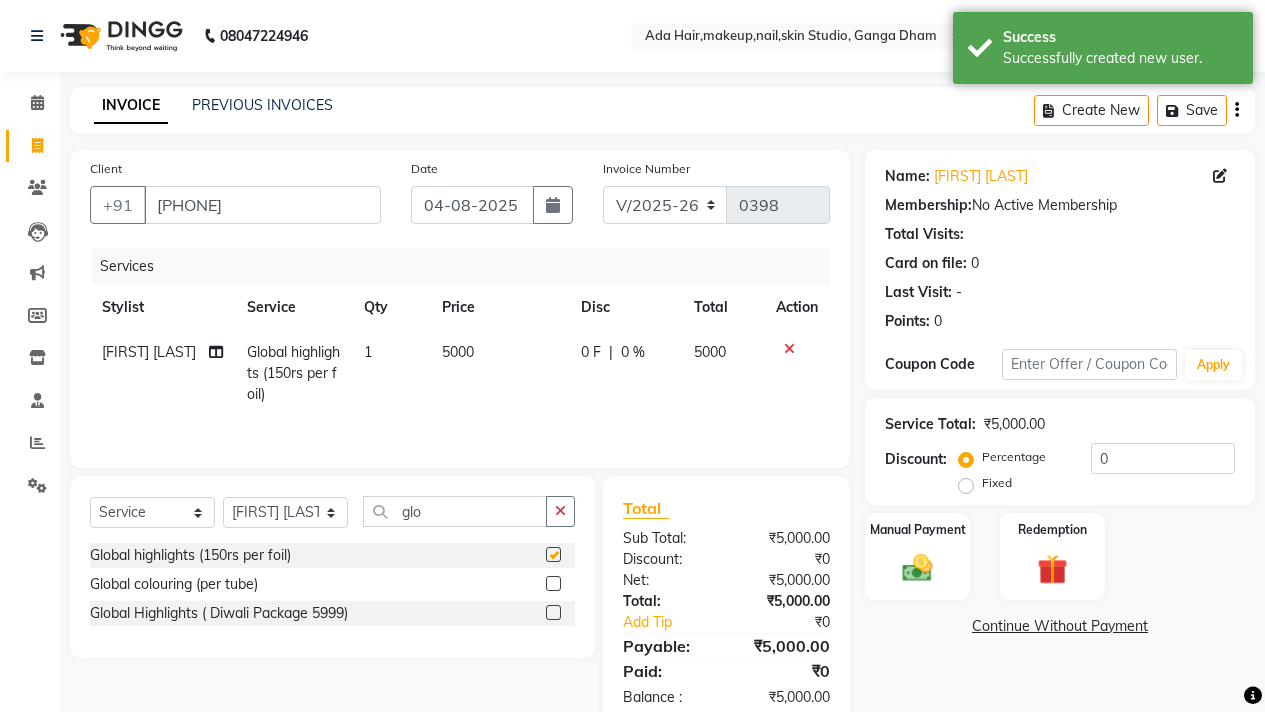 checkbox on "false" 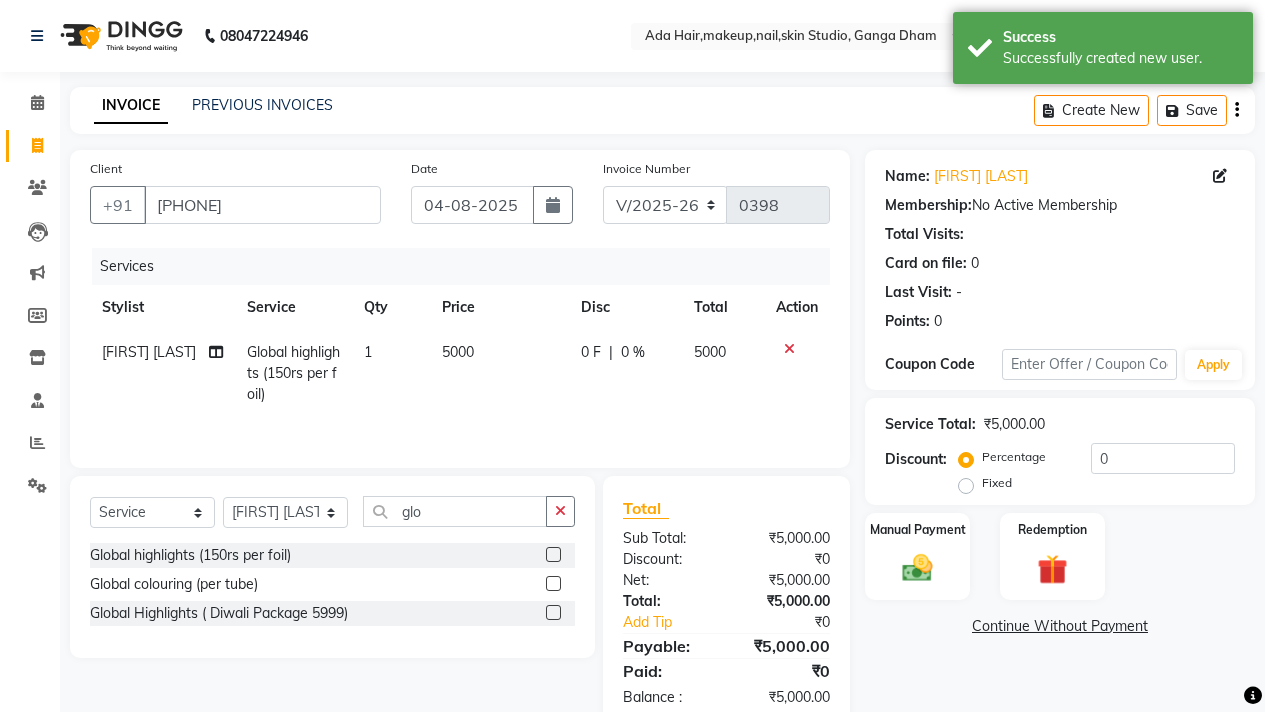 click on "5000" 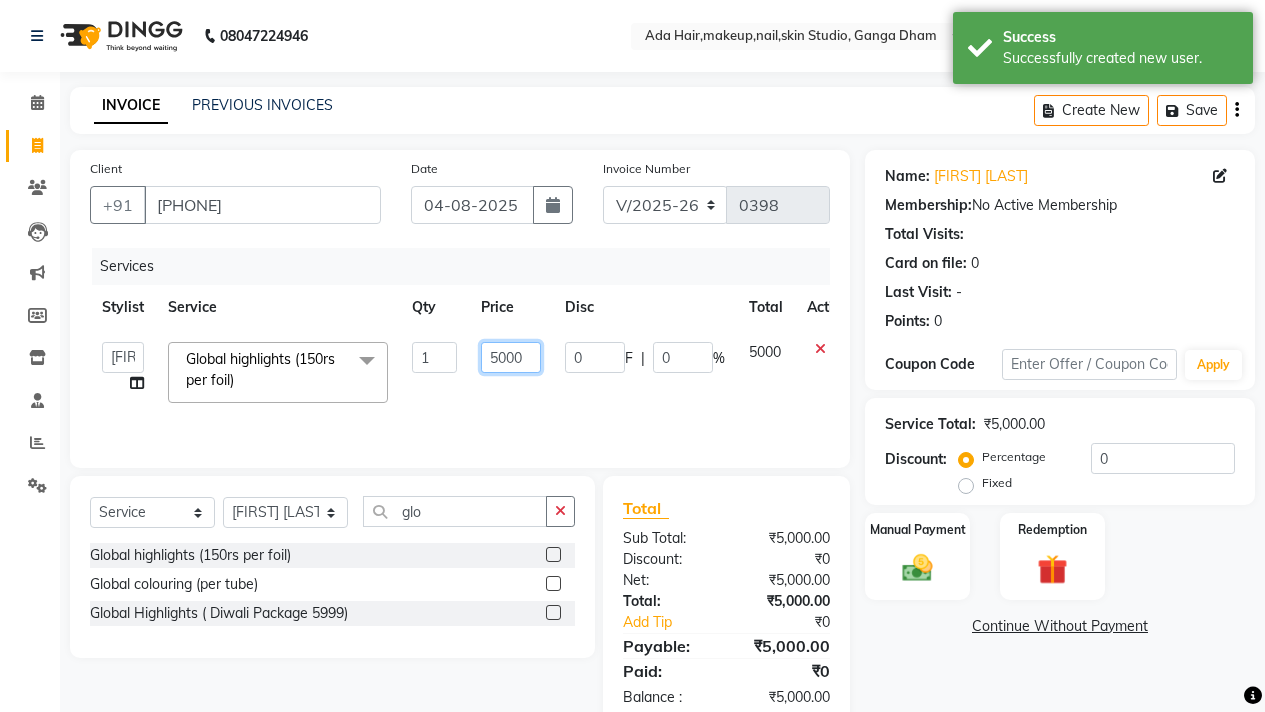 click on "5000" 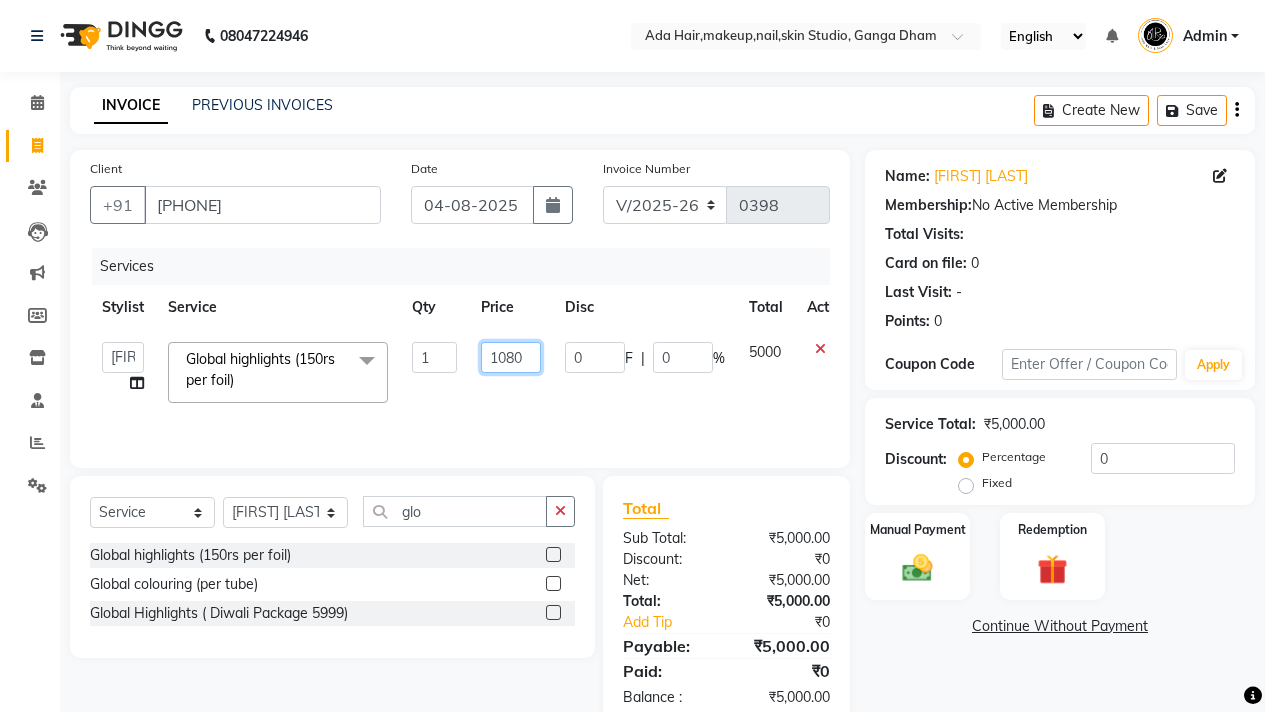 type on "10800" 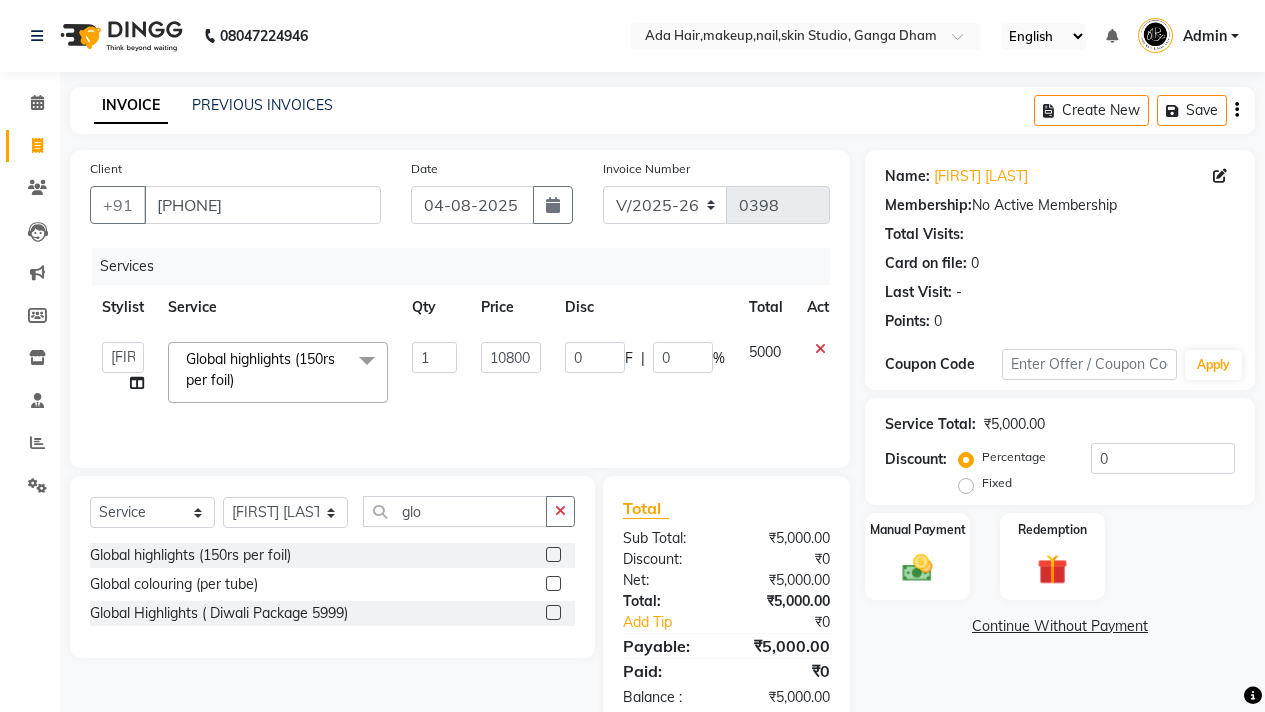 click on "0 F | 0 %" 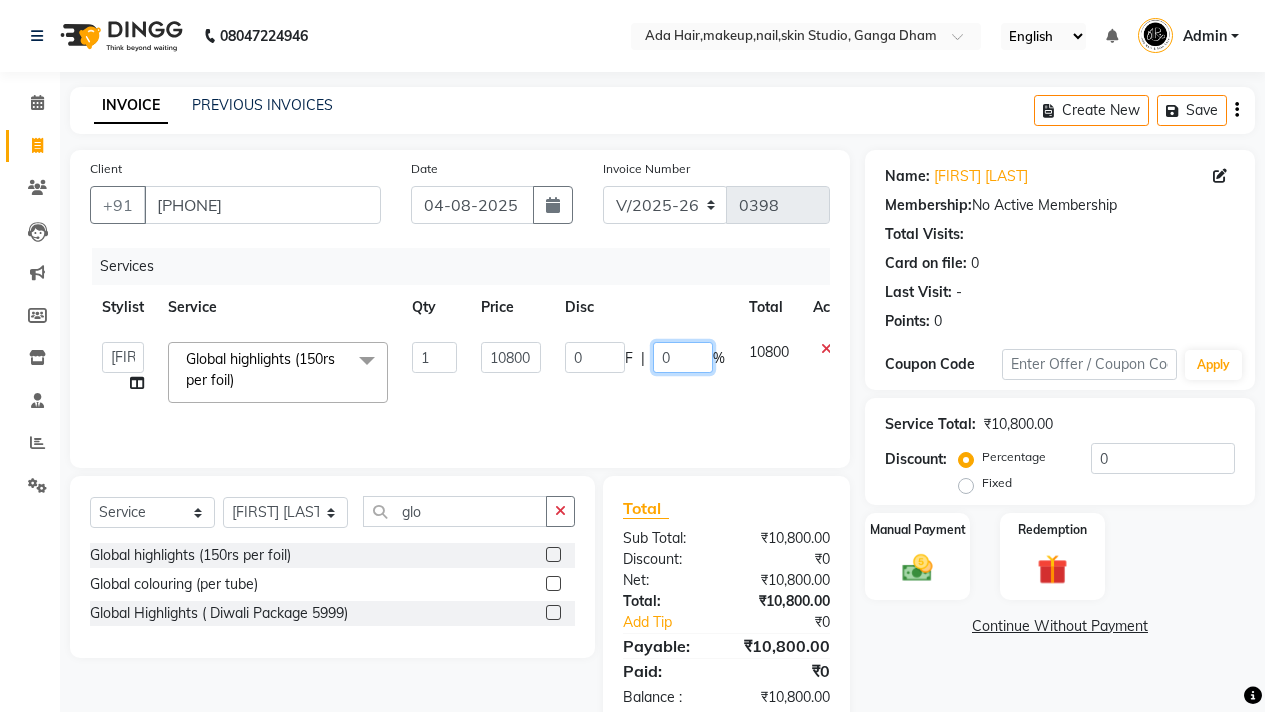 click on "0" 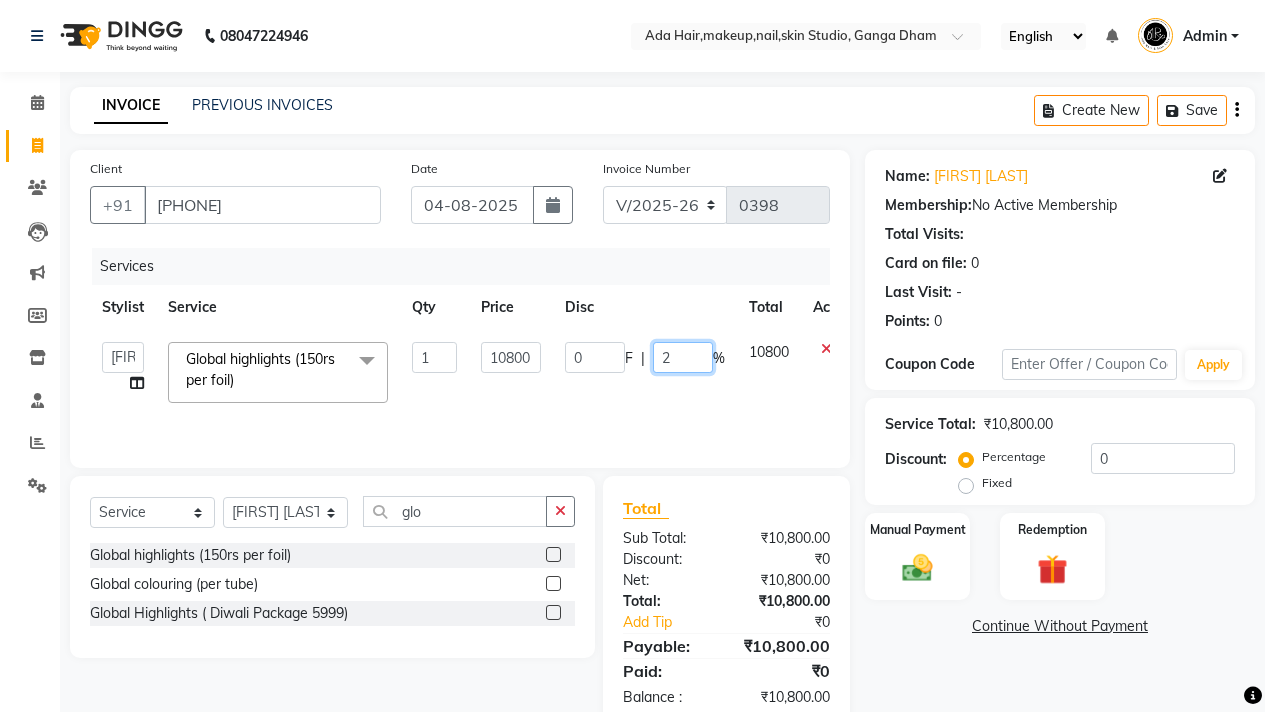 type on "20" 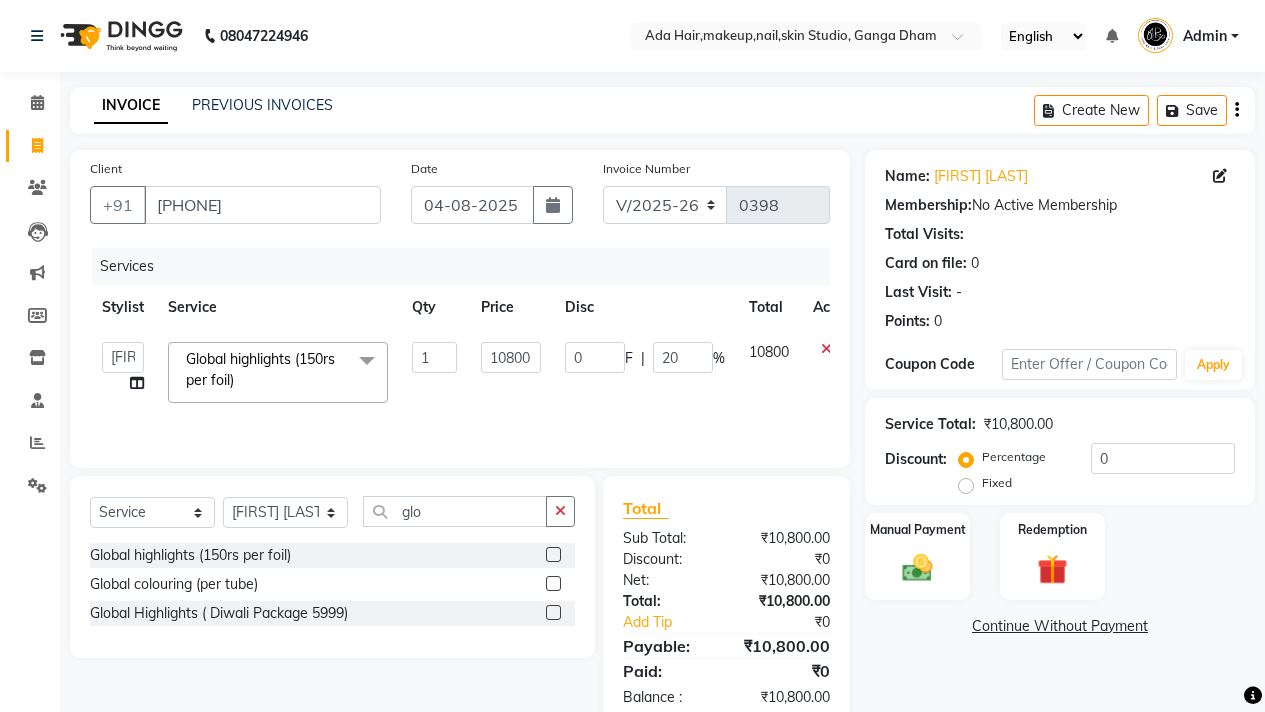 click on "Disc" 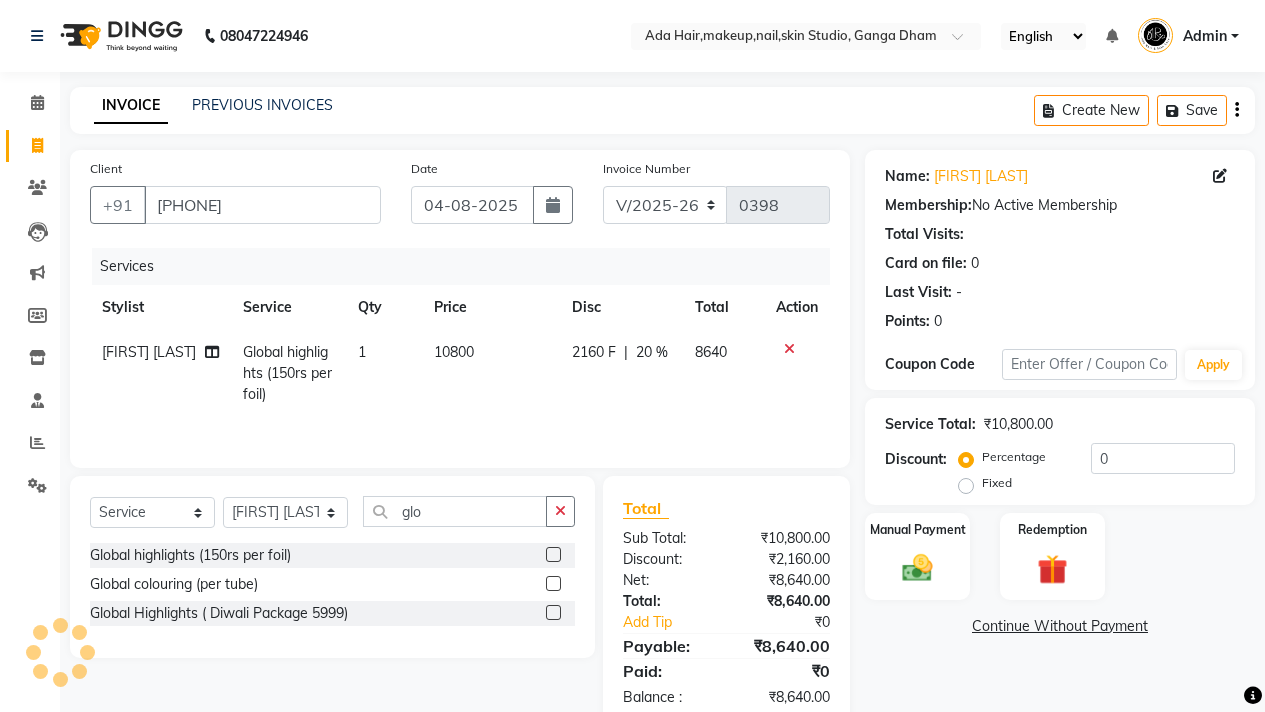 click on "2160 F | 20 %" 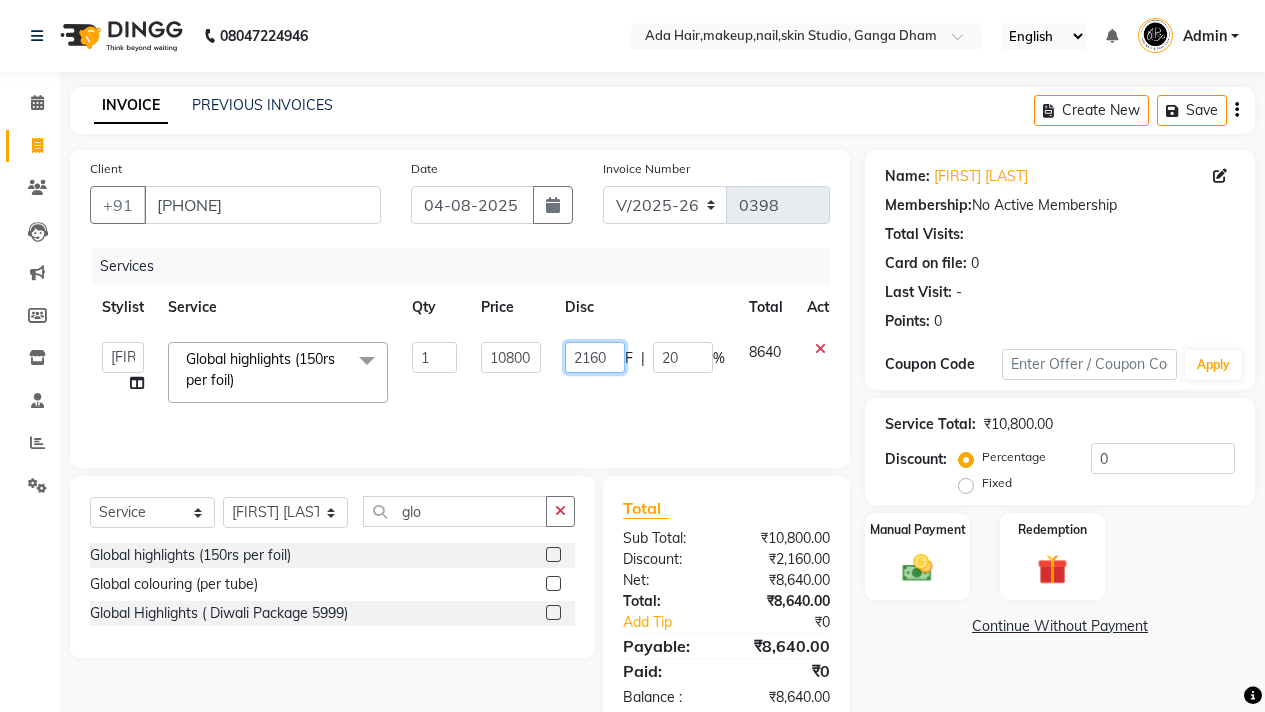 click on "2160" 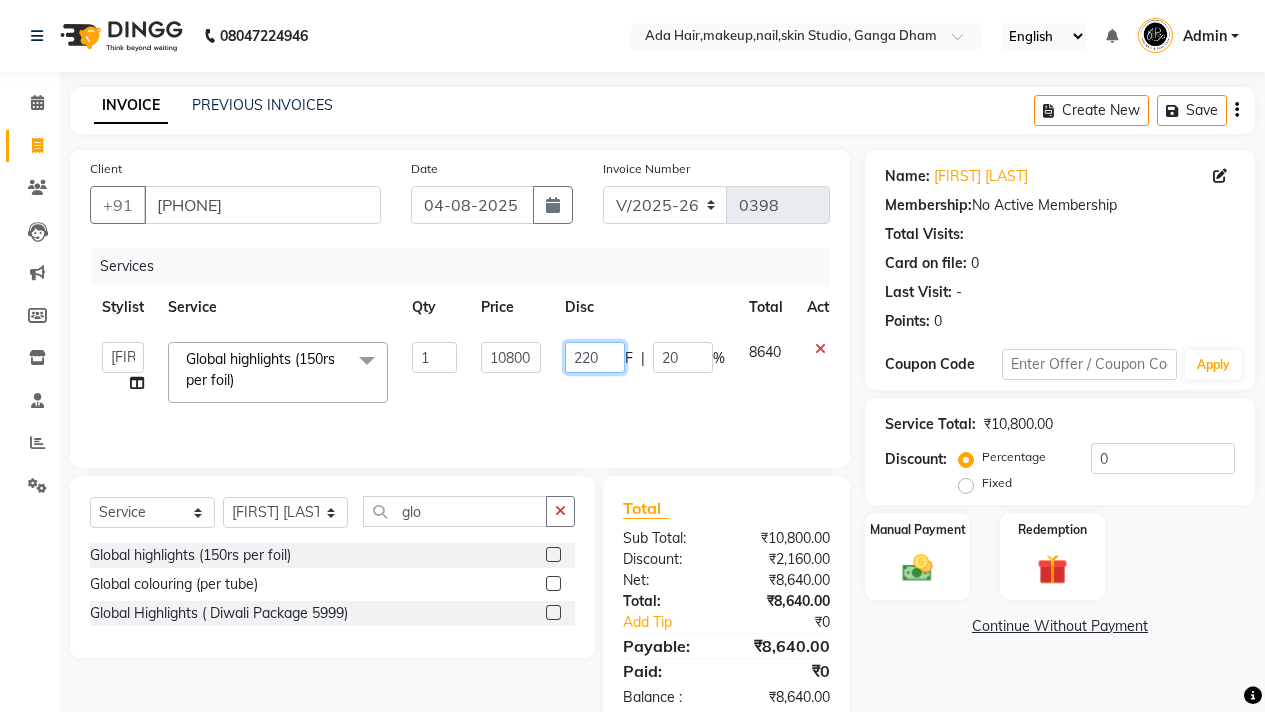 type on "2200" 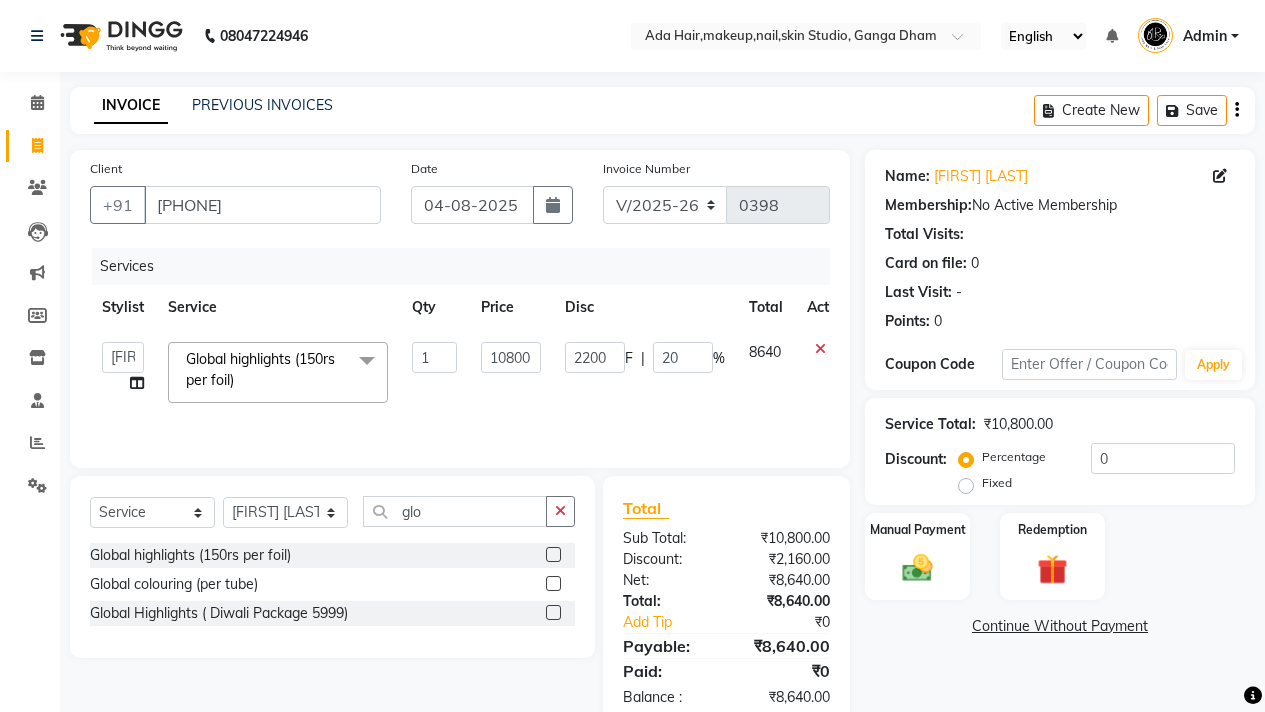click on "Disc" 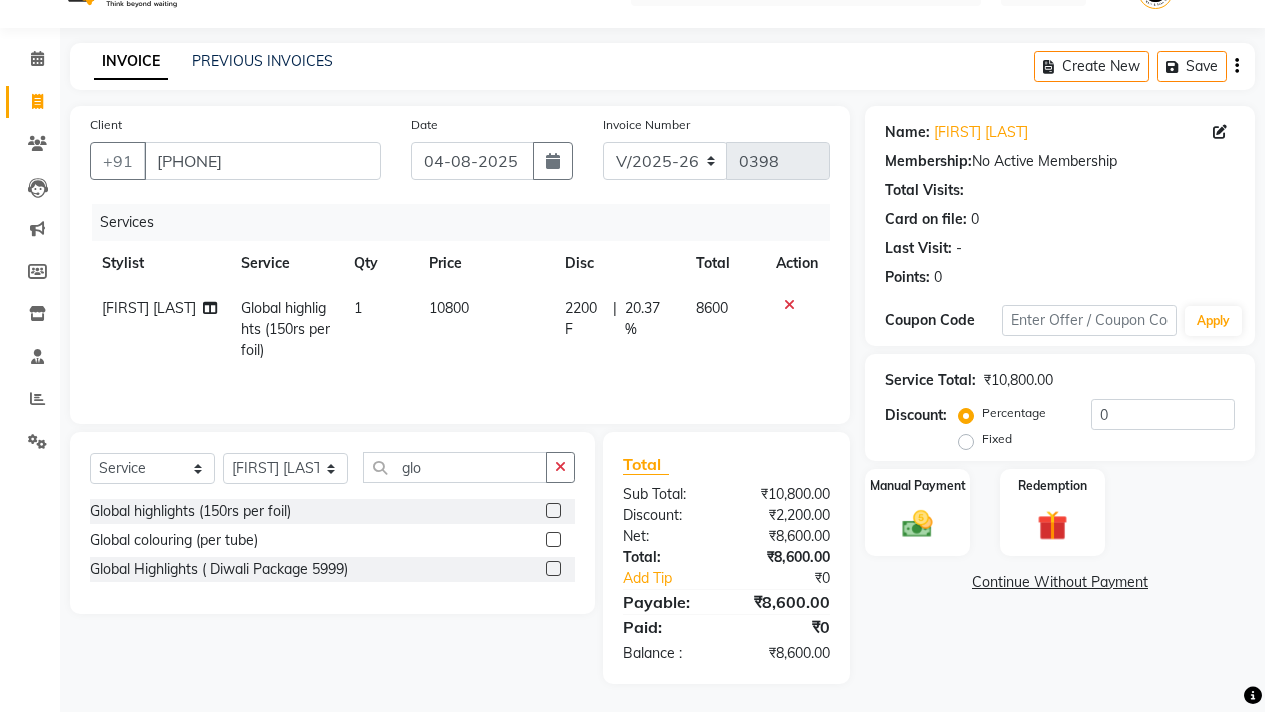 scroll, scrollTop: 46, scrollLeft: 0, axis: vertical 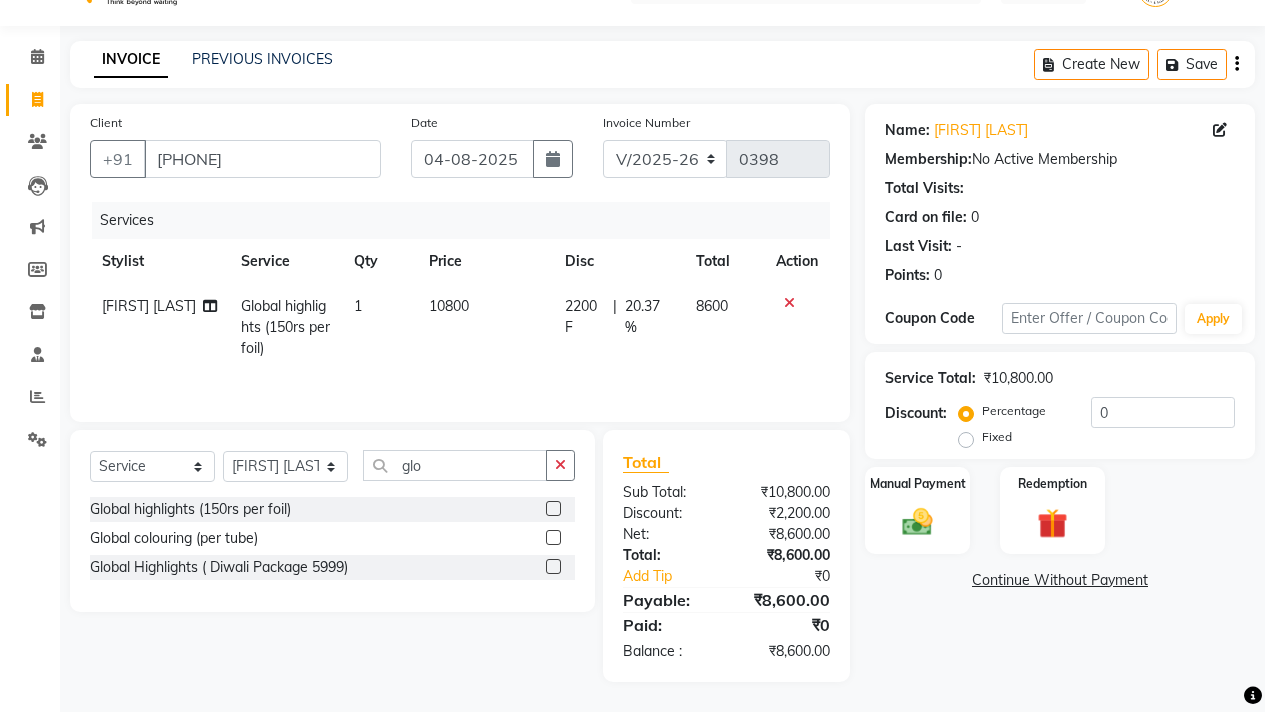 click on "2200 F" 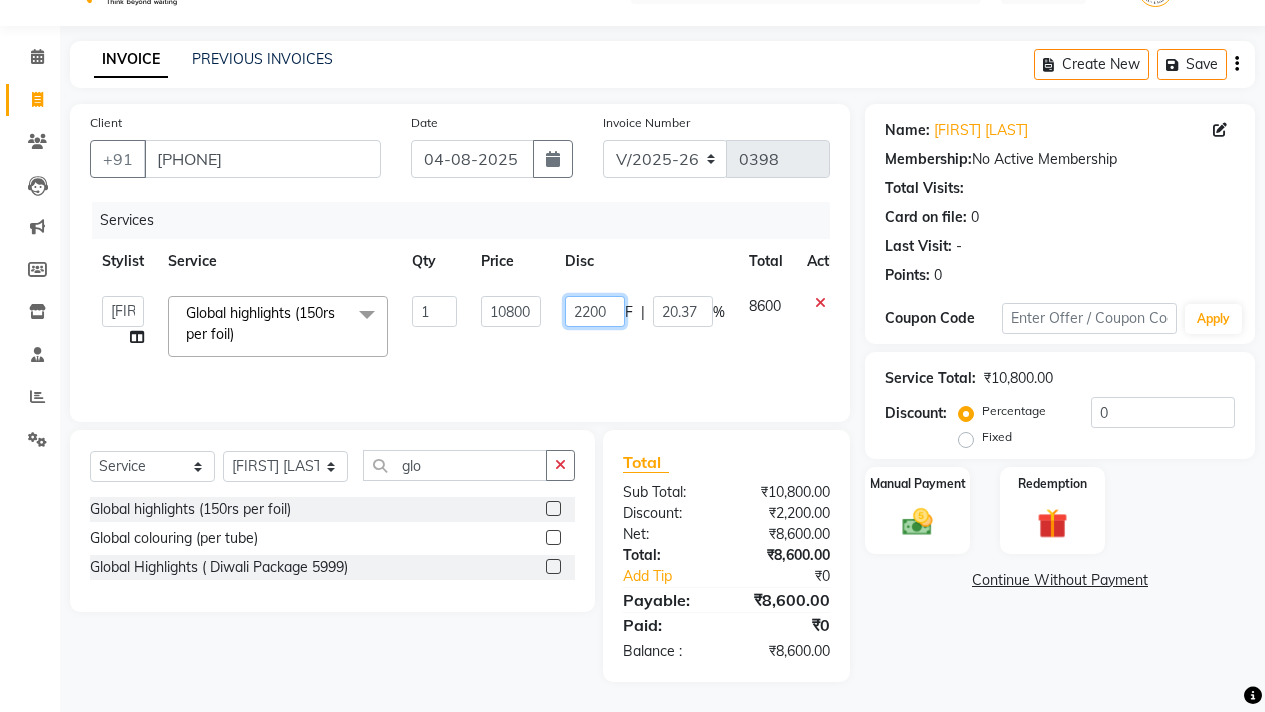 click on "2200" 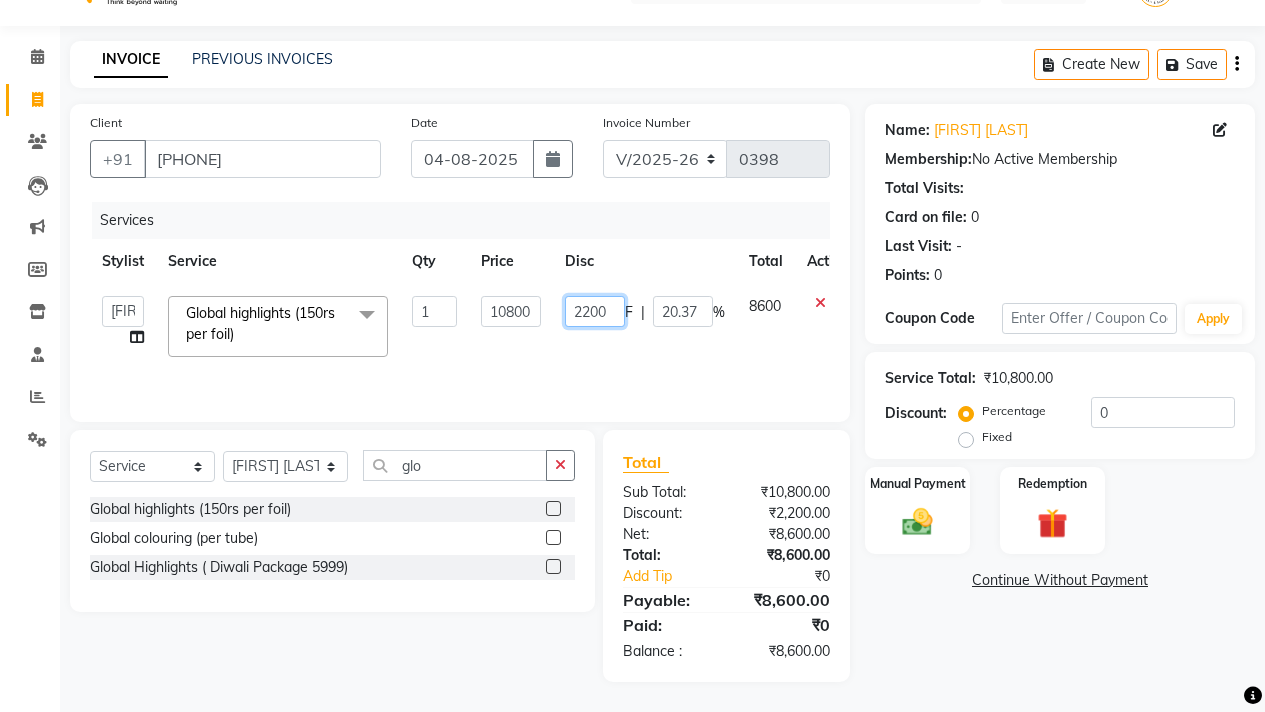 click on "2200" 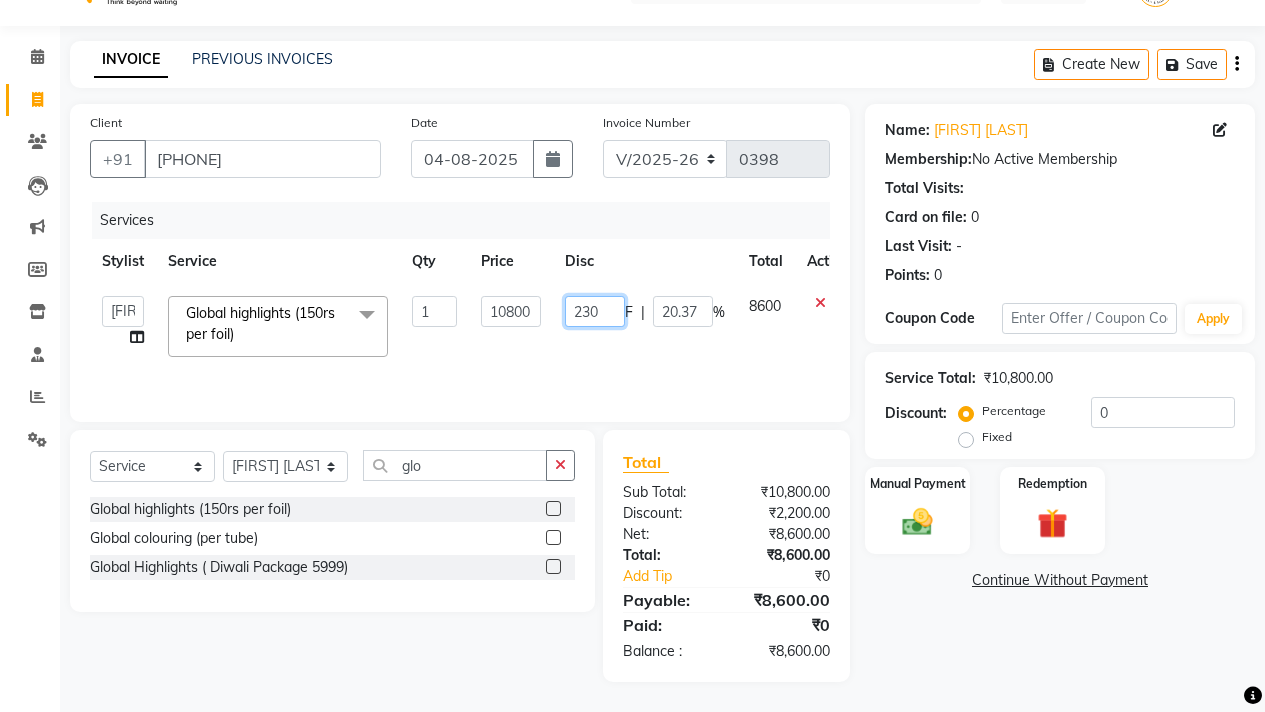 type on "2300" 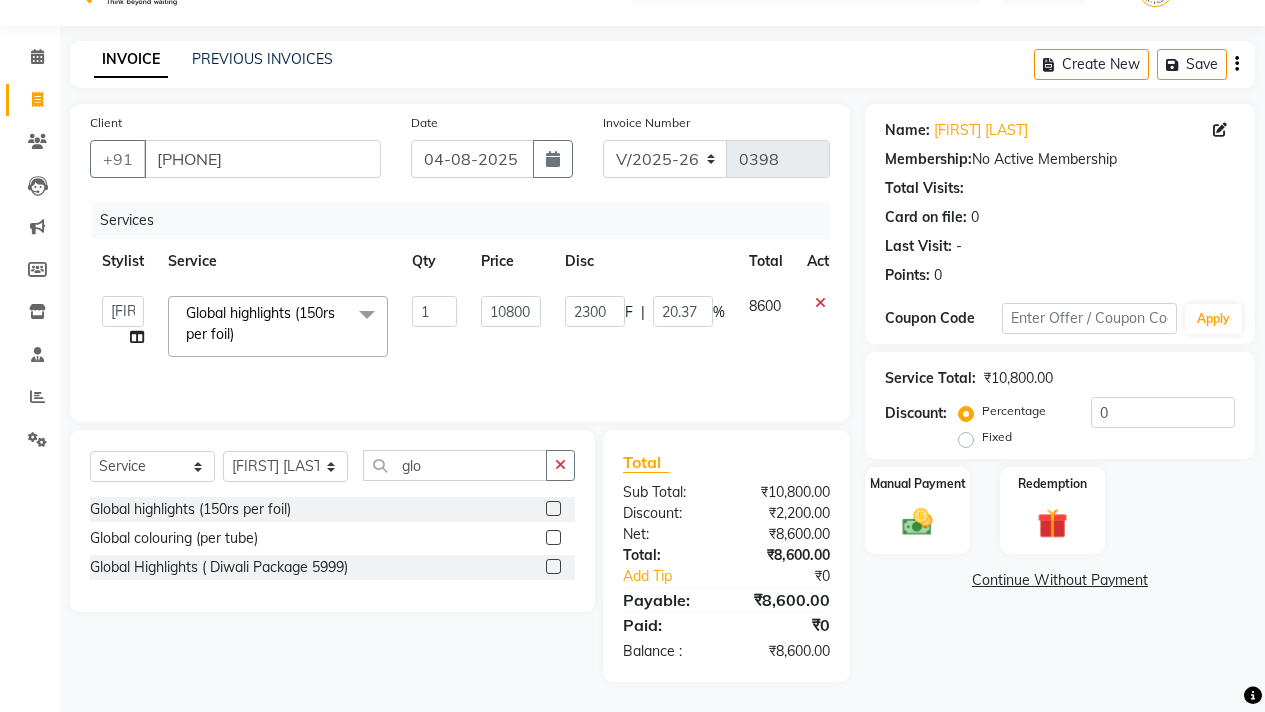 click on "Client +91 [PHONE] Date 04-08-2025 Invoice Number V/2025 V/2025-26 0398 Services Stylist Service Qty Price Disc Total Action  [FIRST] [LAST]    [FIRST] [LAST]    [FIRST] [LAST]   [LAST]   [LAST]   [LAST]  Global highlights (150rs per foil)  x Haircut (with wash) Hair trim (with wash) Flicks Haircut Hair trim Global highlights (150rs per foil) Classic Highlights (150rs per foil) Root Touch Up Global colouring (per tube) Balayage (200rs per foil) Pre-lighten + Toning (300rs per foil) Streaks Smoothening (Start from Rs 3999) Botox (Starts from Rs 3999) Carnival Treatment (Starts from 4999rs) Consultation OLA Plex  Loreal Nutri Hair Spa (Starts from Rs 1000) Hair Nourishing (Starts from Rs 500) Hairfall treatment (per sitting starts from Rs 500)) Hair wash Carnival Hair Spa (Starts from 1000) Carnival Hairwash Wella Anti Dandruff Hair Spa Wella Colour Protect Hair Spa Wella Nutri Hair Spa Loreal Anti dandruff Hair Spa Straight Blowdry Outcurl blowdry Volumiser Blowdry Beach waves Tongs Ironing Waxing 1" 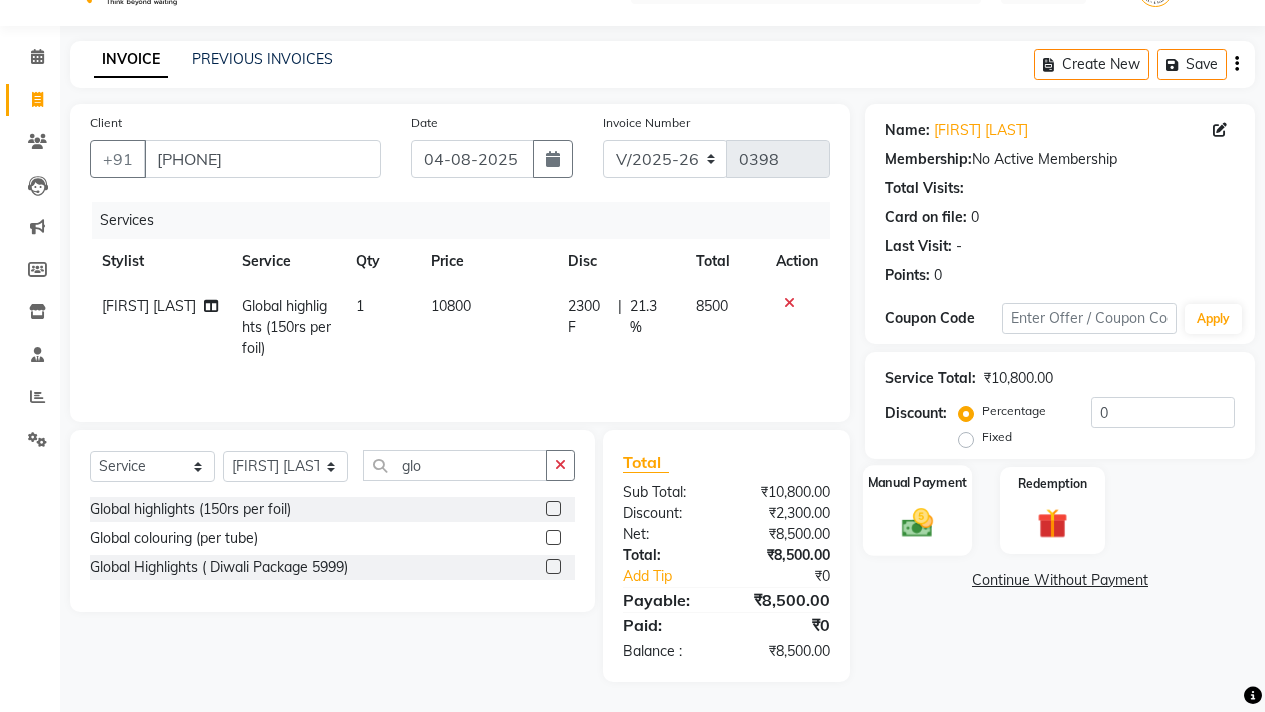 click 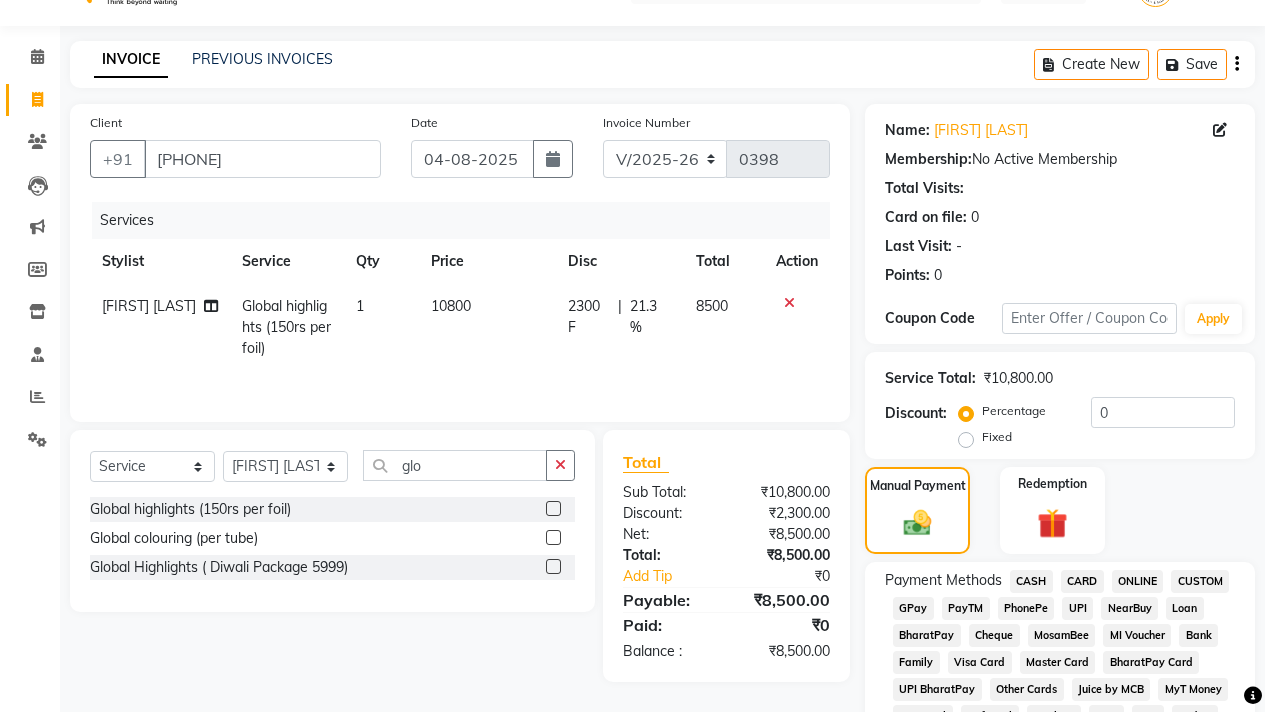 click on "GPay" 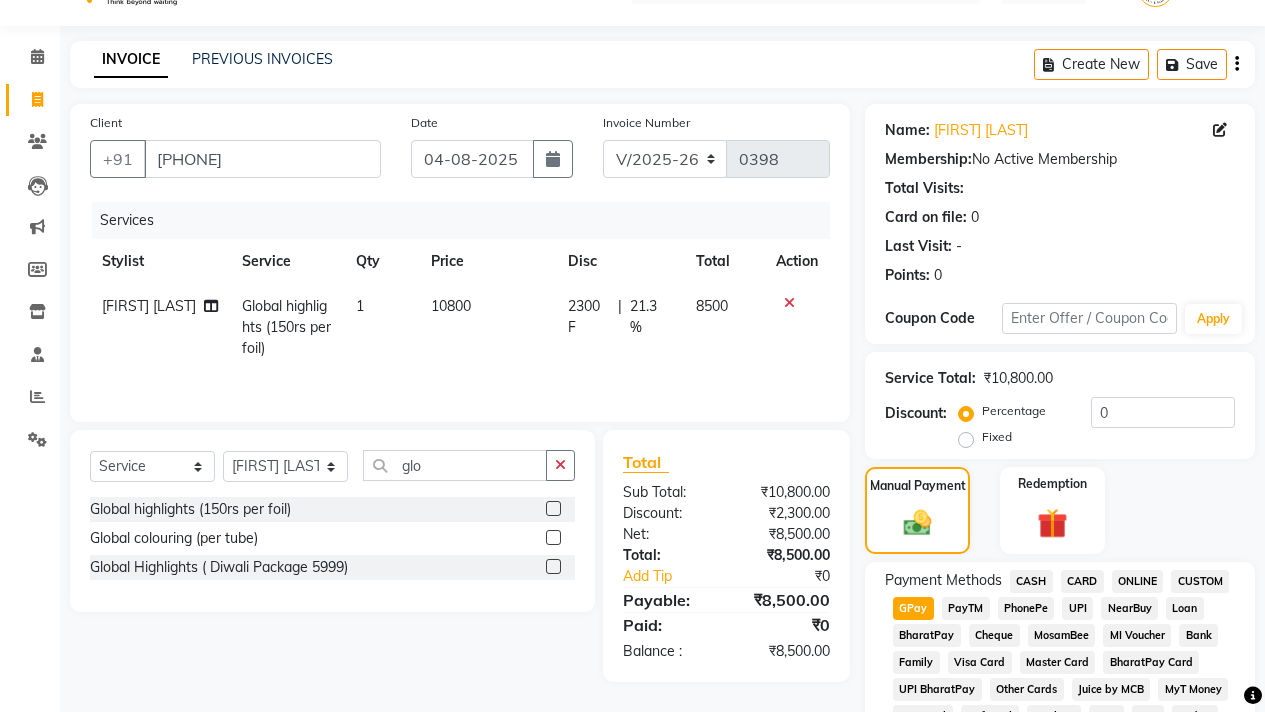 click on "CASH" 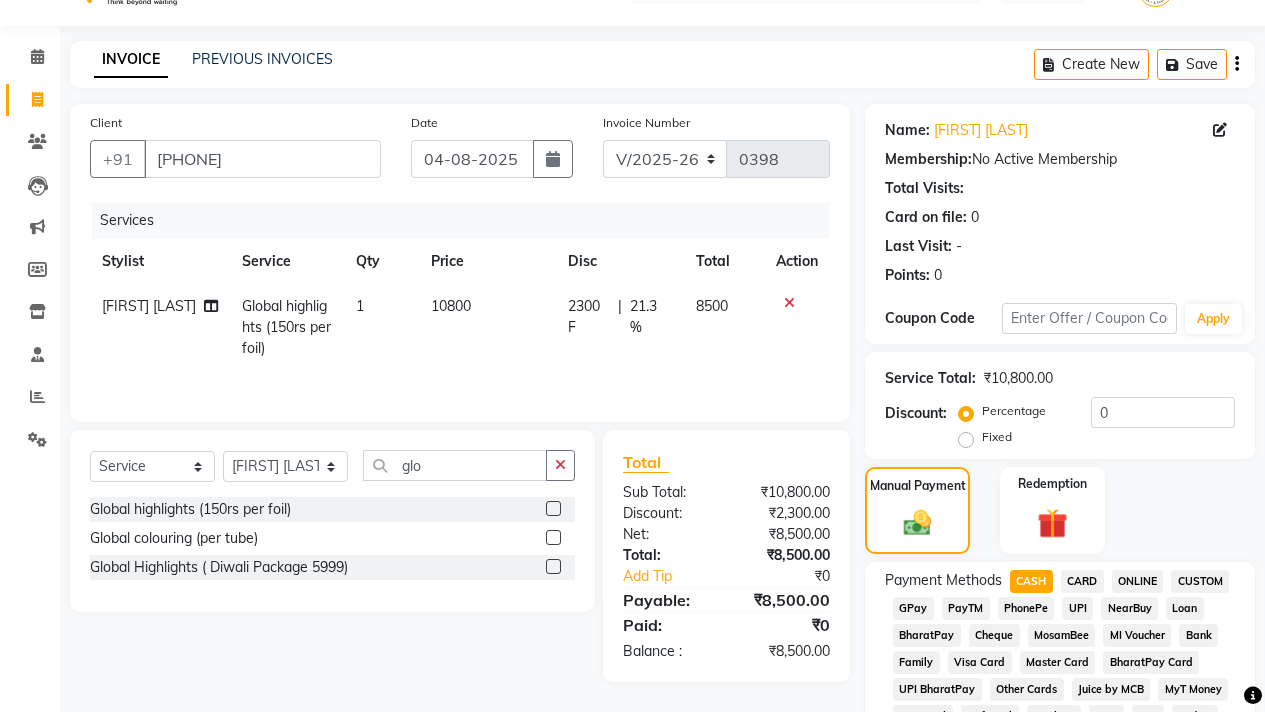 scroll, scrollTop: 869, scrollLeft: 0, axis: vertical 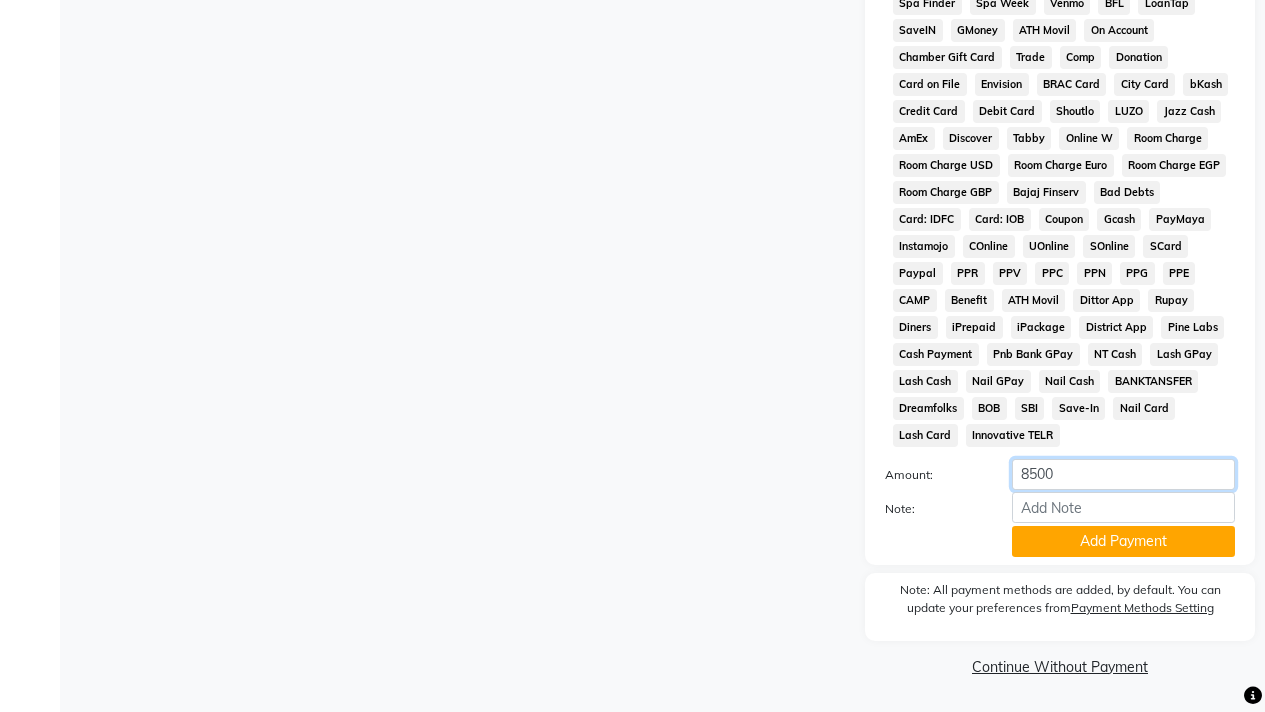 click on "8500" 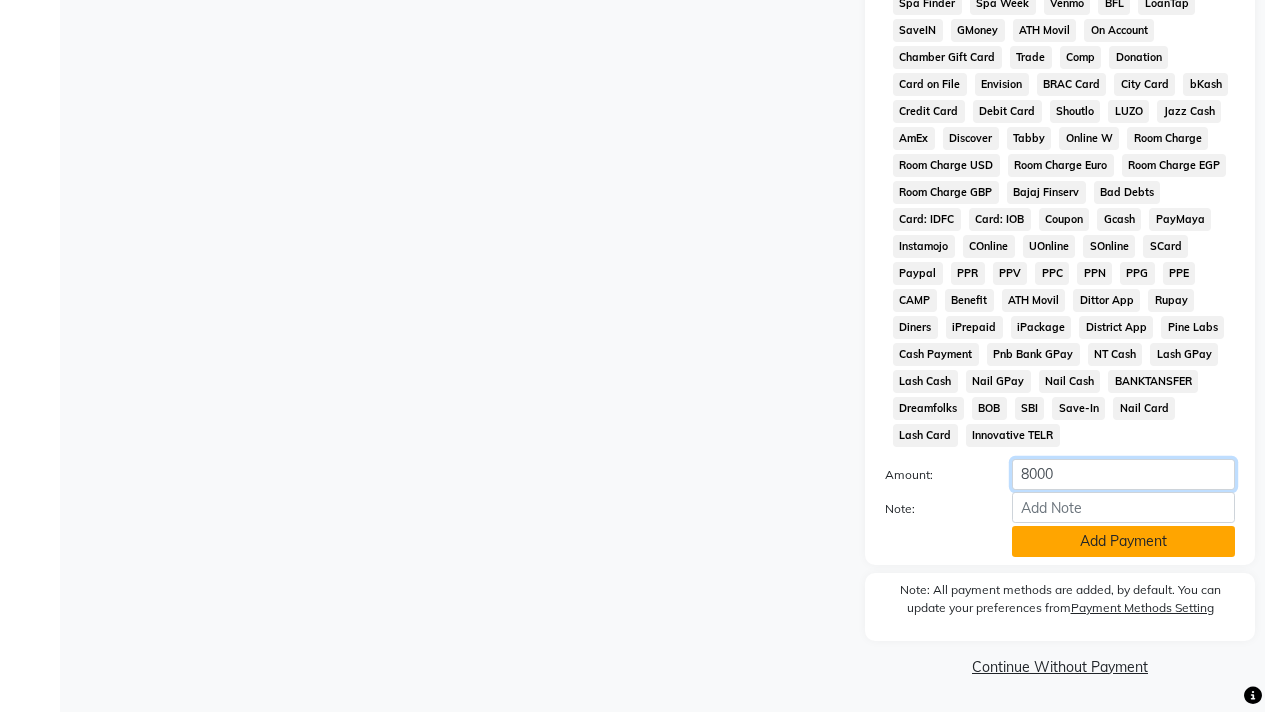 type on "8000" 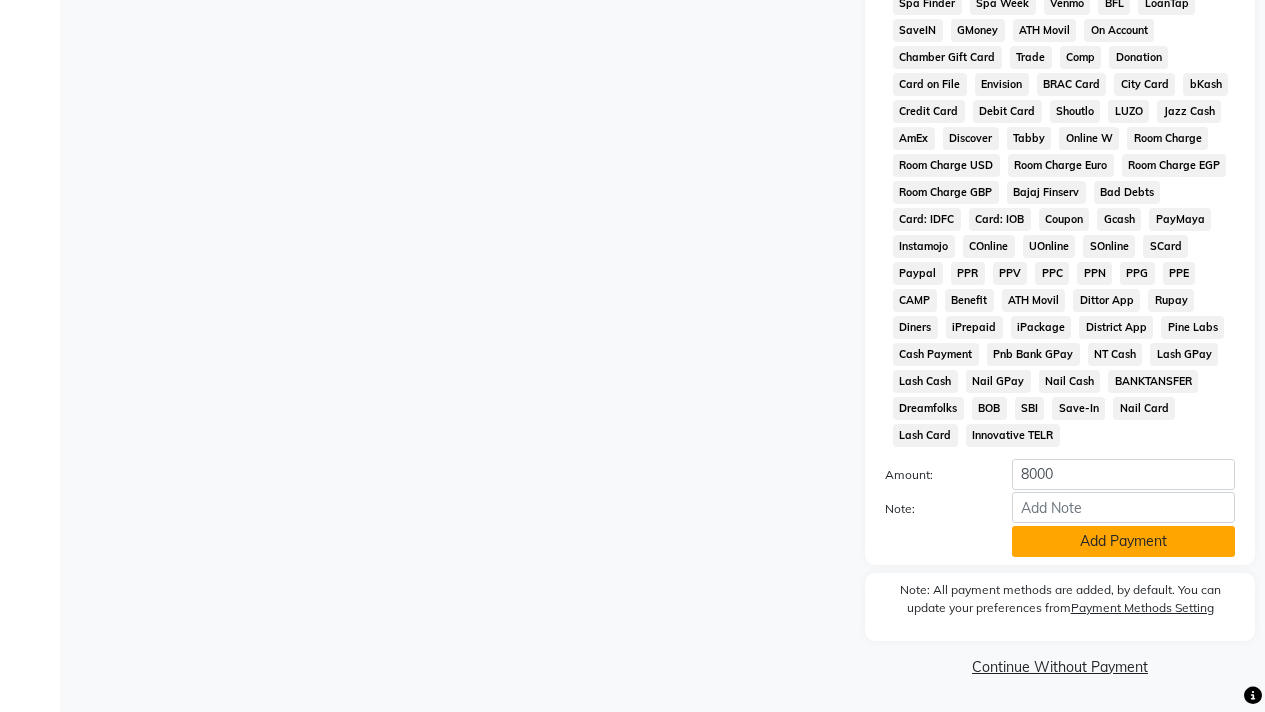 click on "Add Payment" 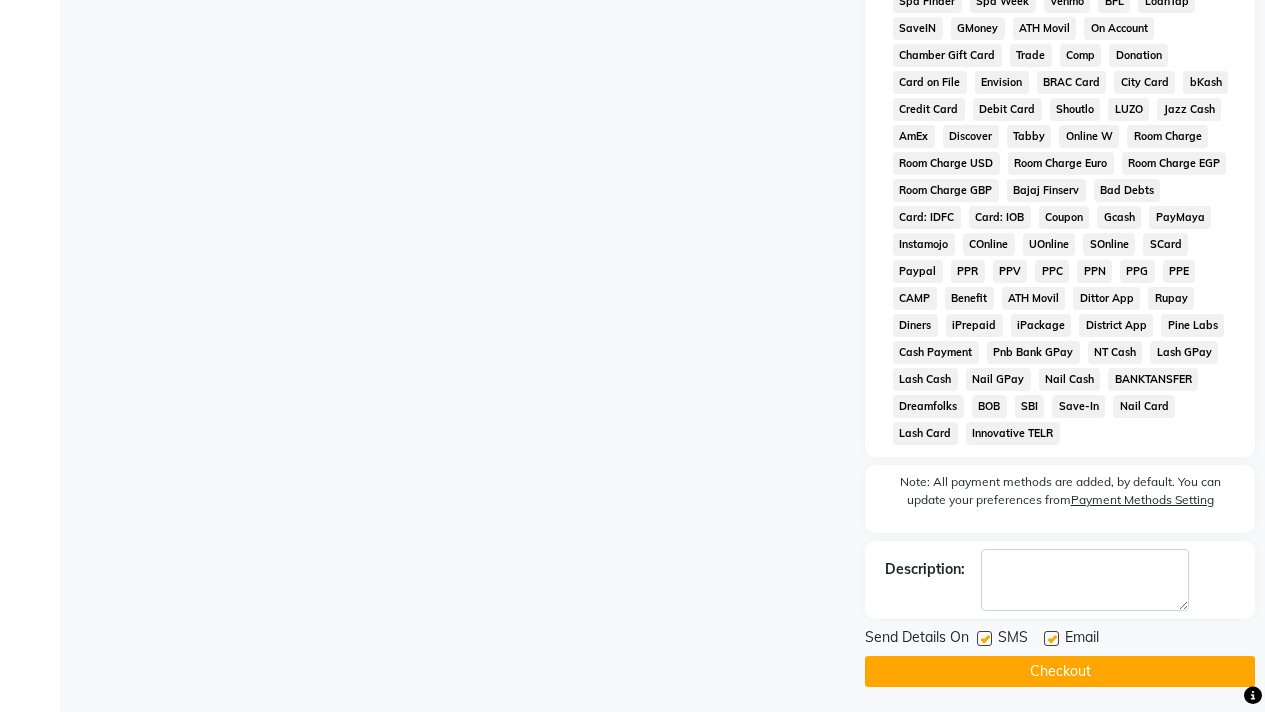 scroll, scrollTop: 457, scrollLeft: 0, axis: vertical 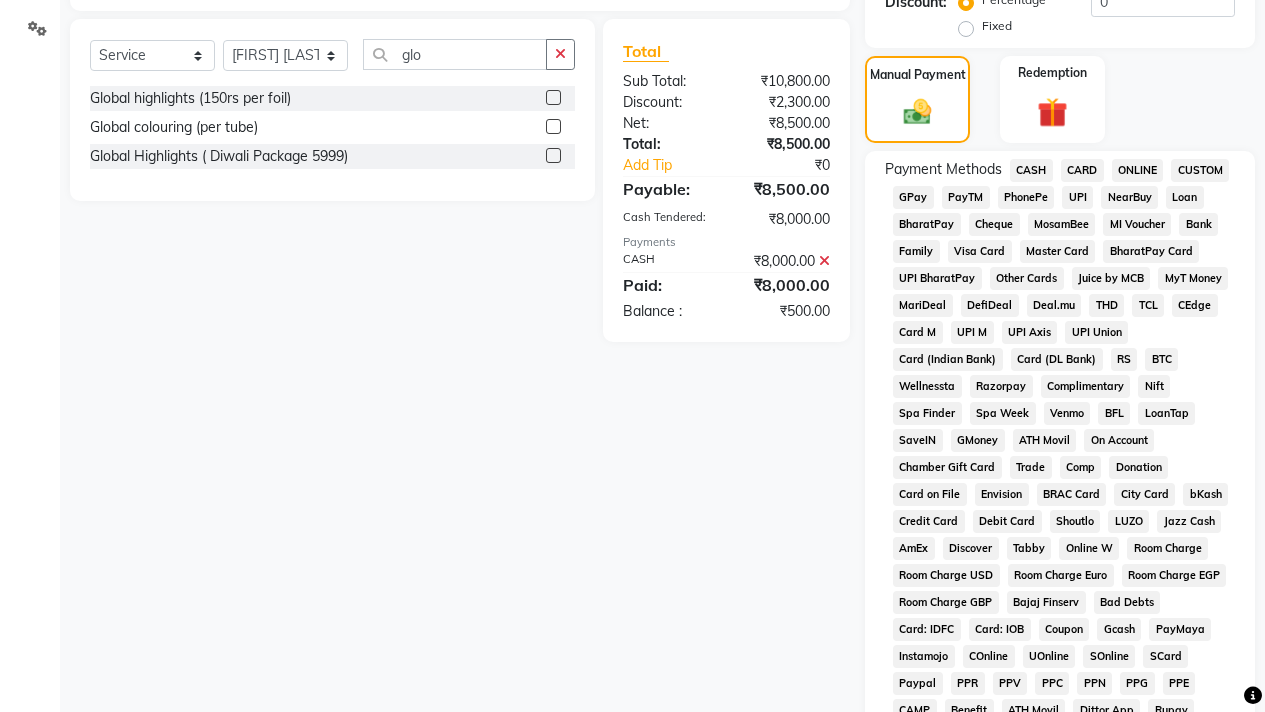 click on "GPay" 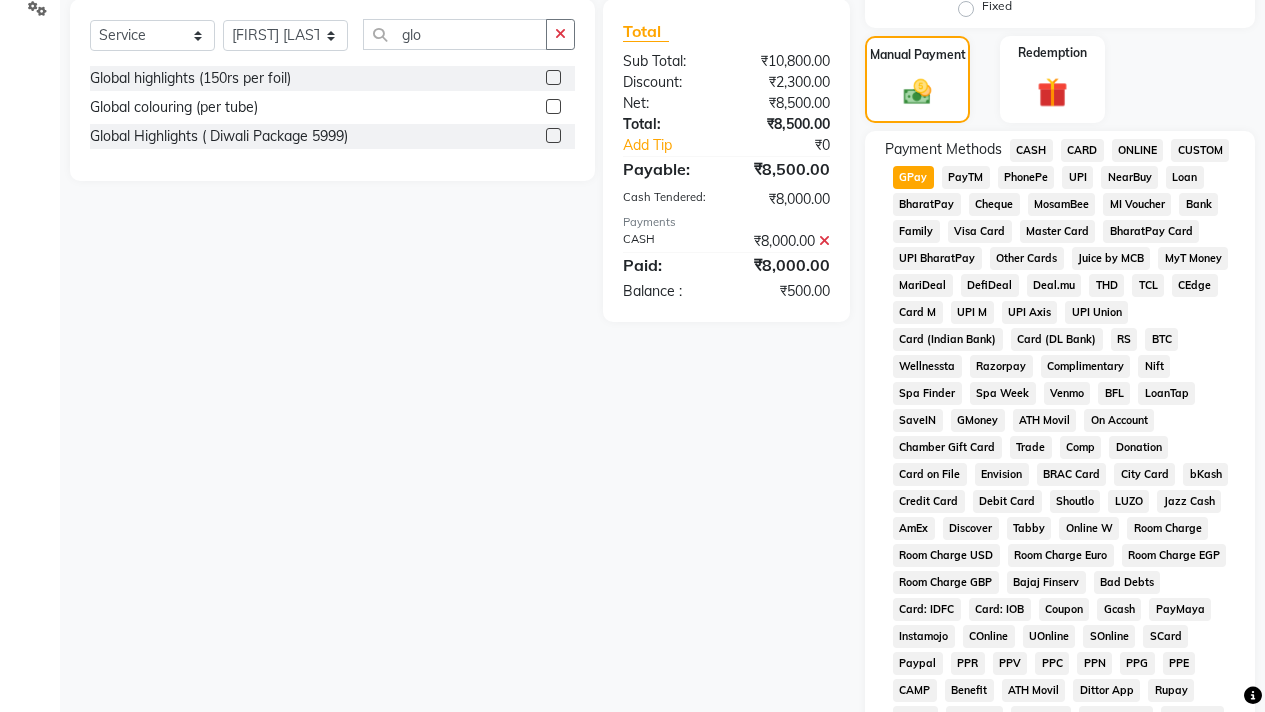 scroll, scrollTop: 982, scrollLeft: 0, axis: vertical 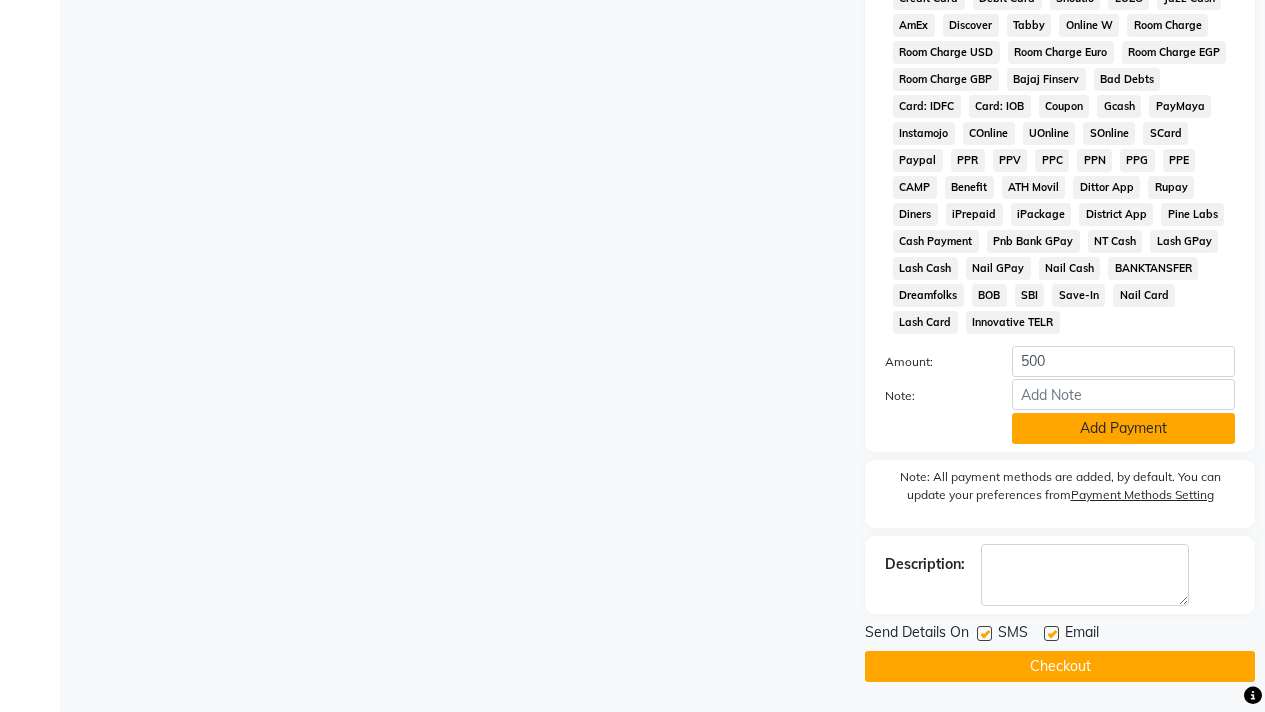 click on "Add Payment" 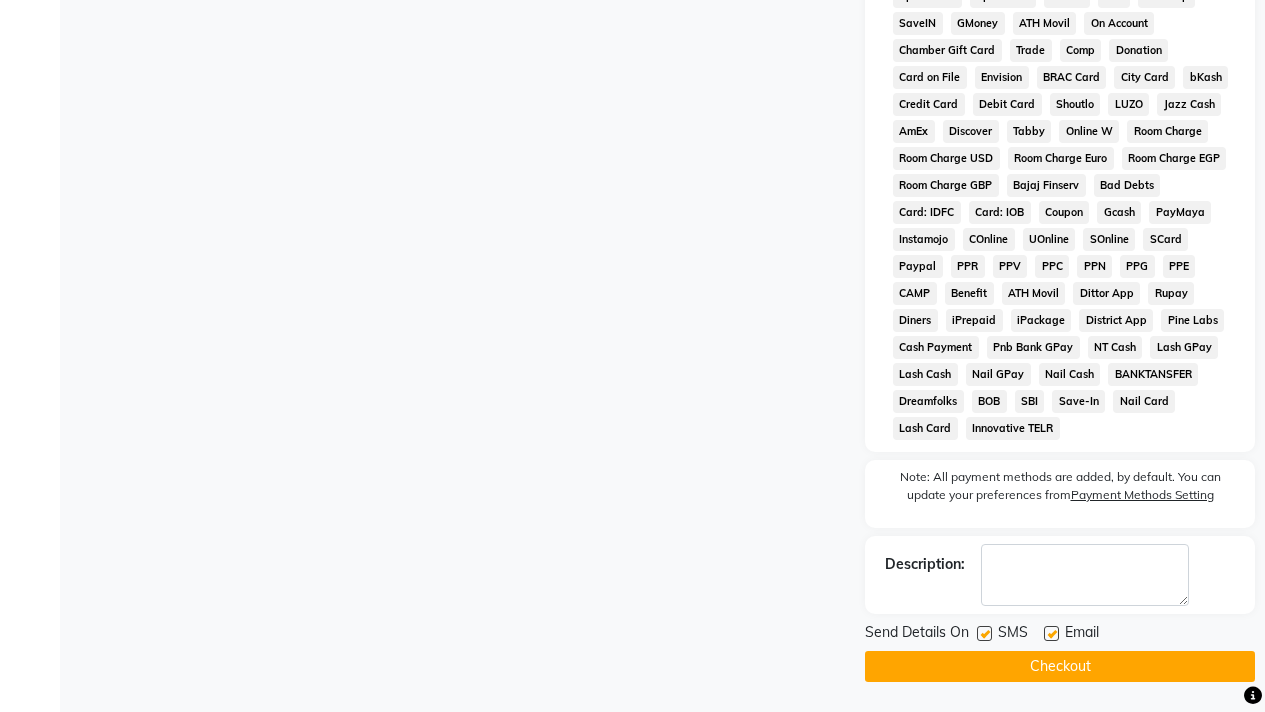 click on "Checkout" 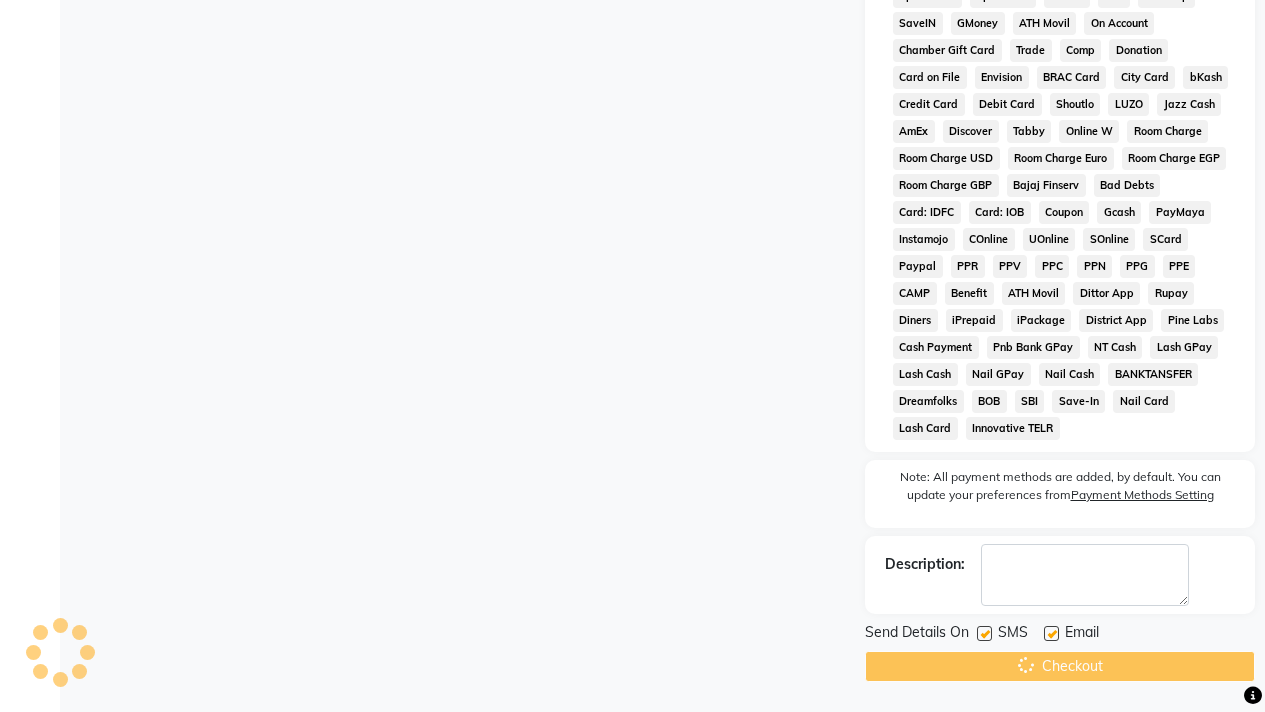 scroll, scrollTop: 0, scrollLeft: 0, axis: both 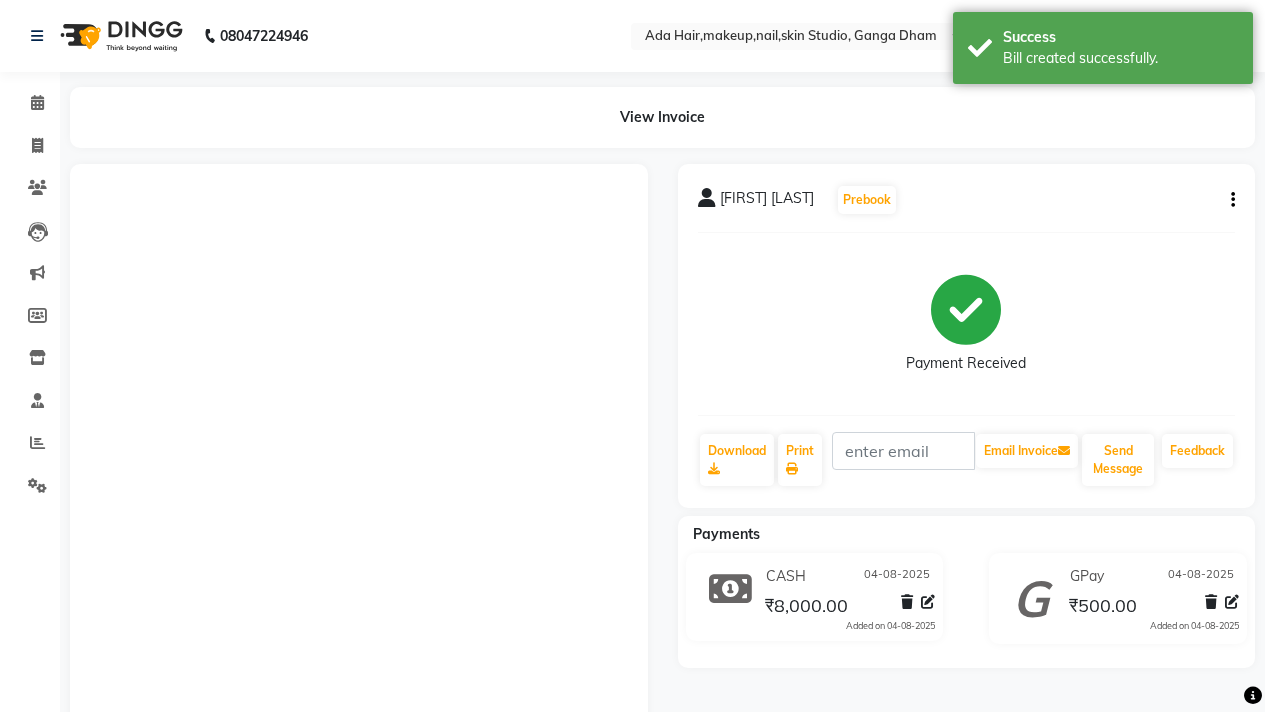 click 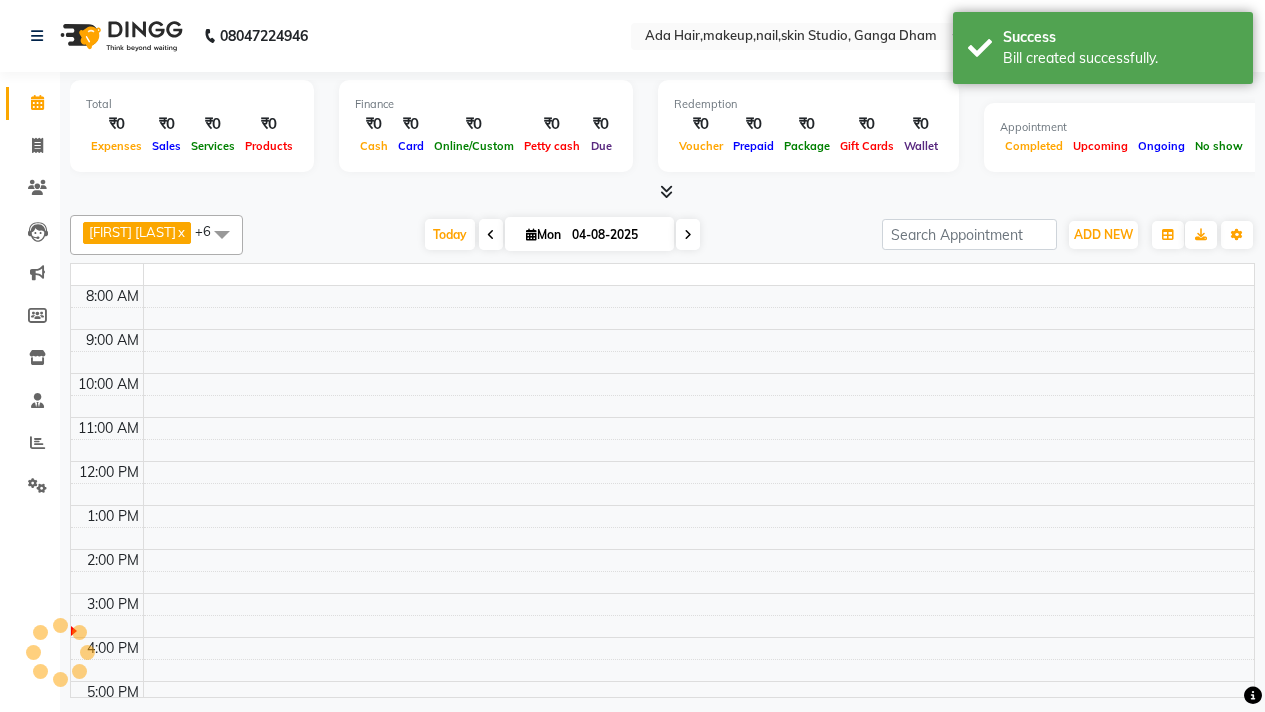 scroll, scrollTop: 0, scrollLeft: 0, axis: both 